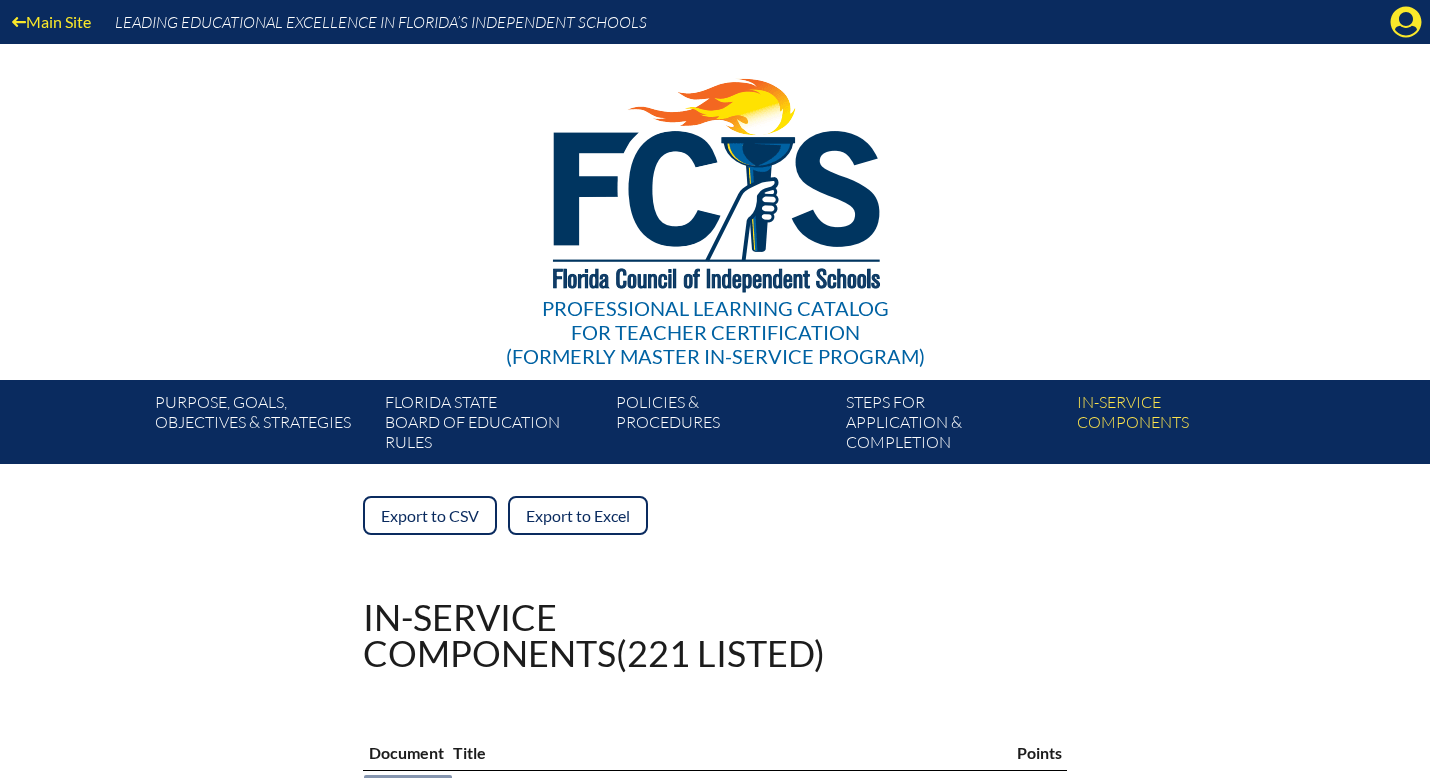 scroll, scrollTop: 0, scrollLeft: 0, axis: both 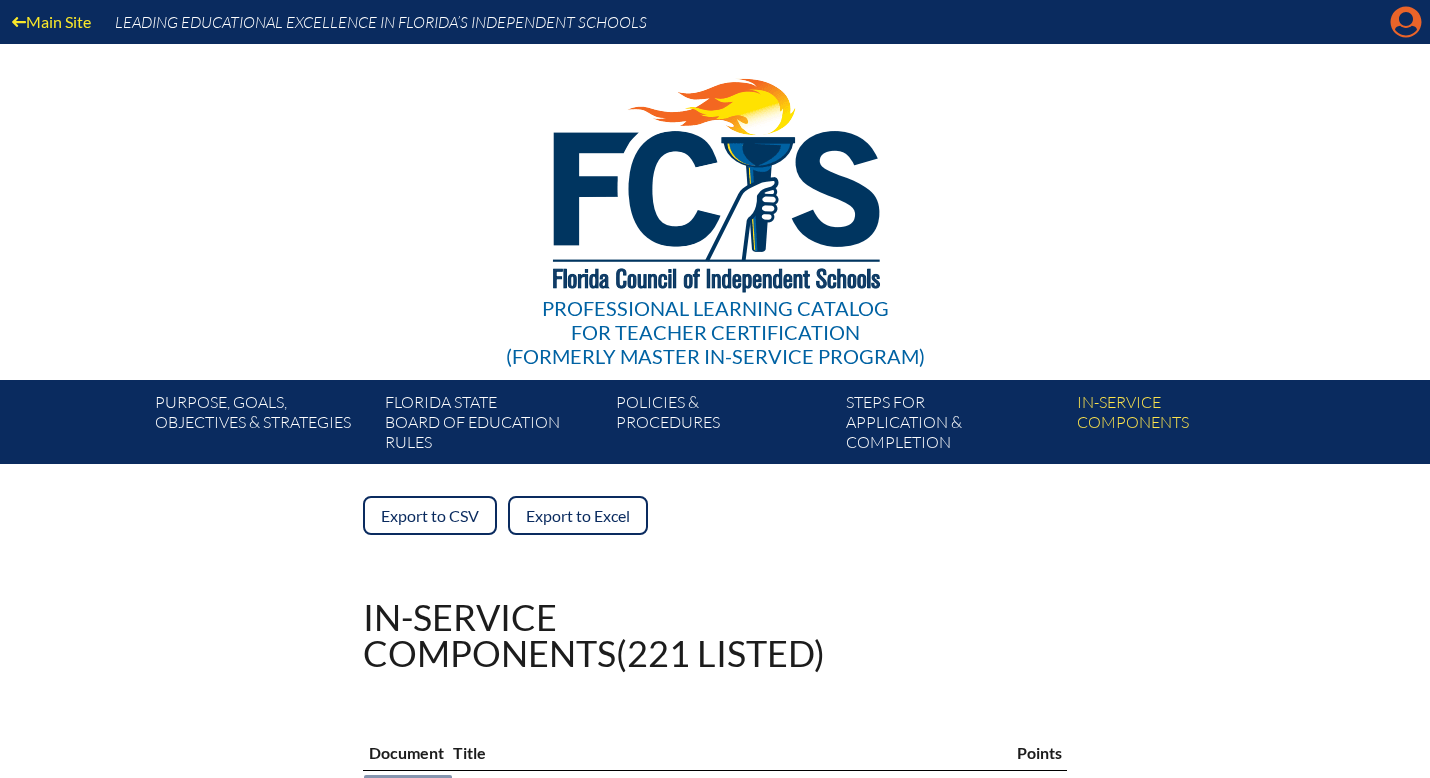 click on "Manage account" 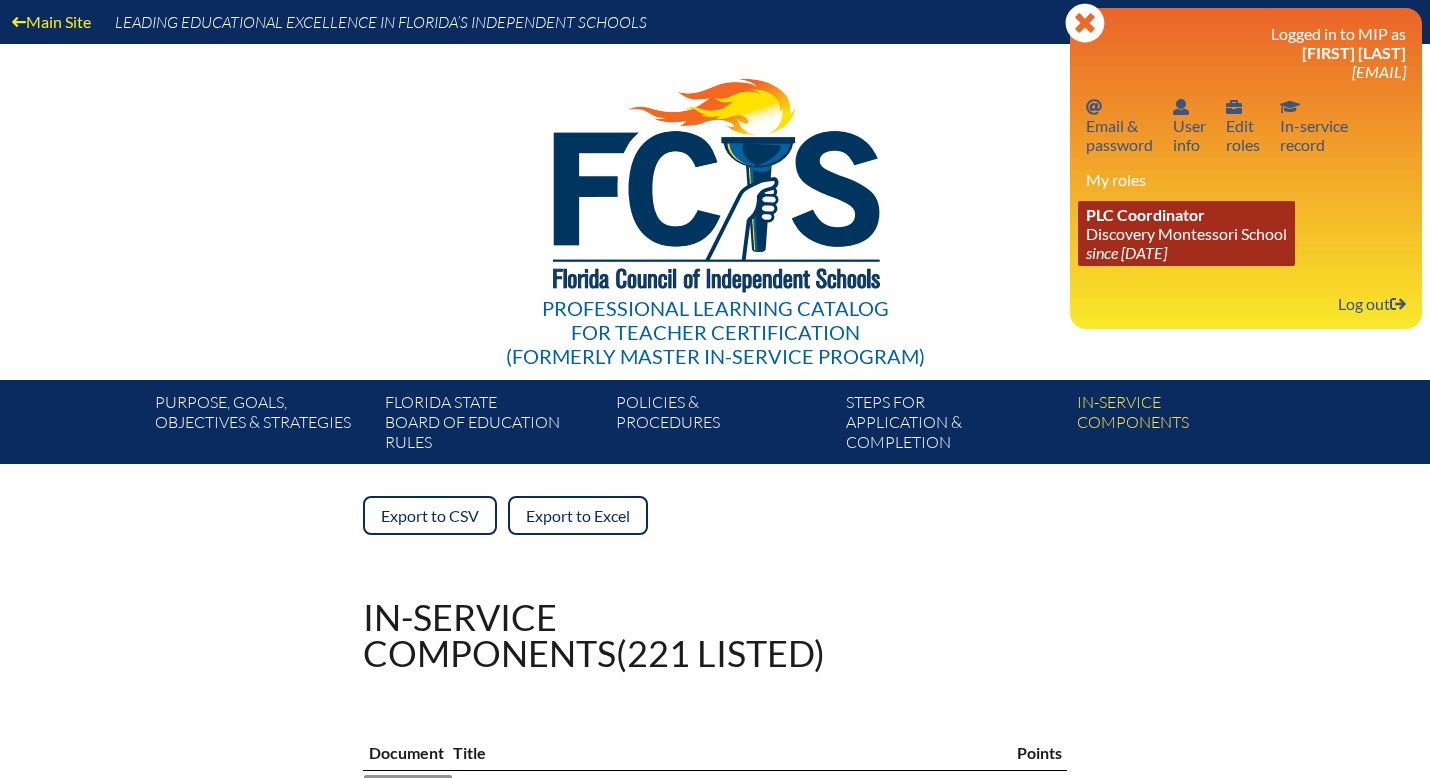 click on "since [DATE]" at bounding box center [1126, 252] 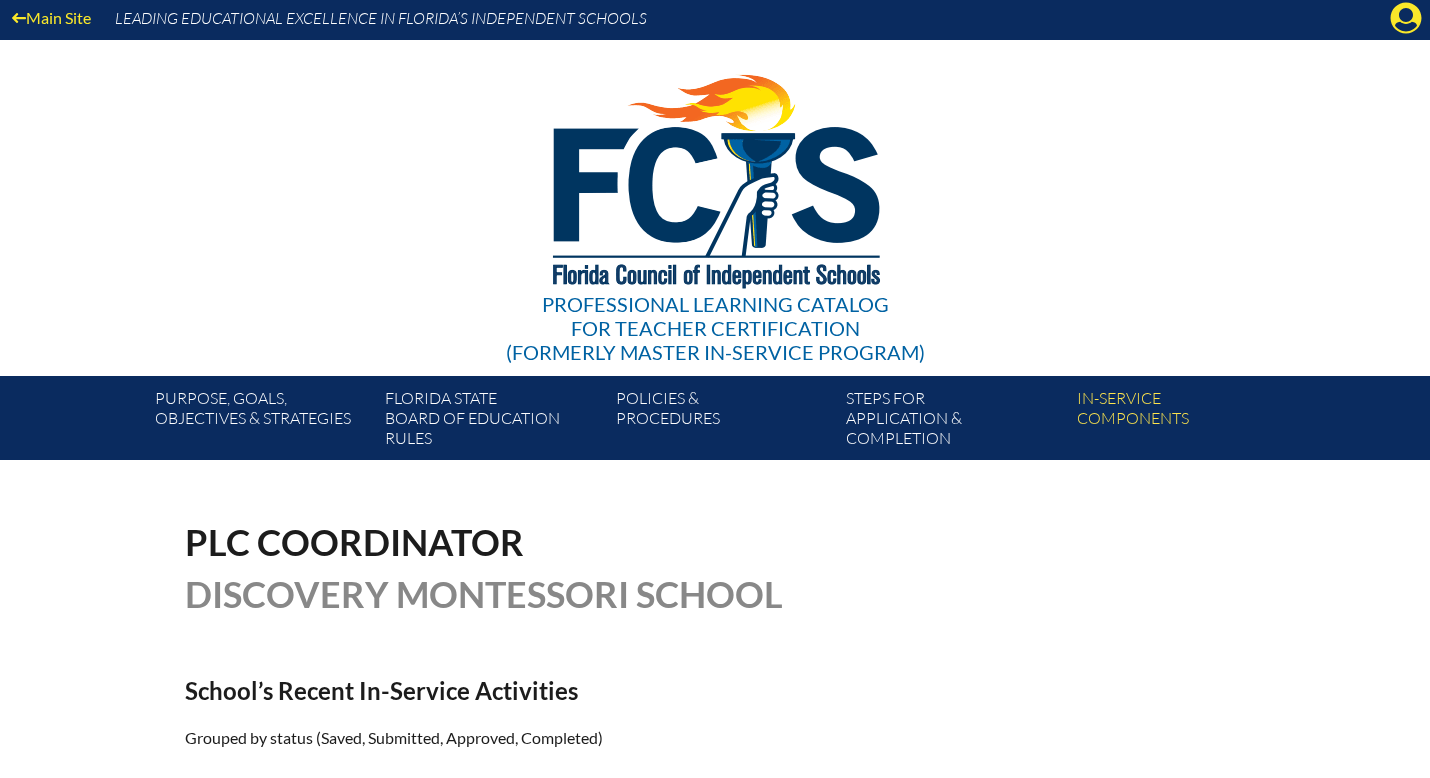 scroll, scrollTop: 0, scrollLeft: 0, axis: both 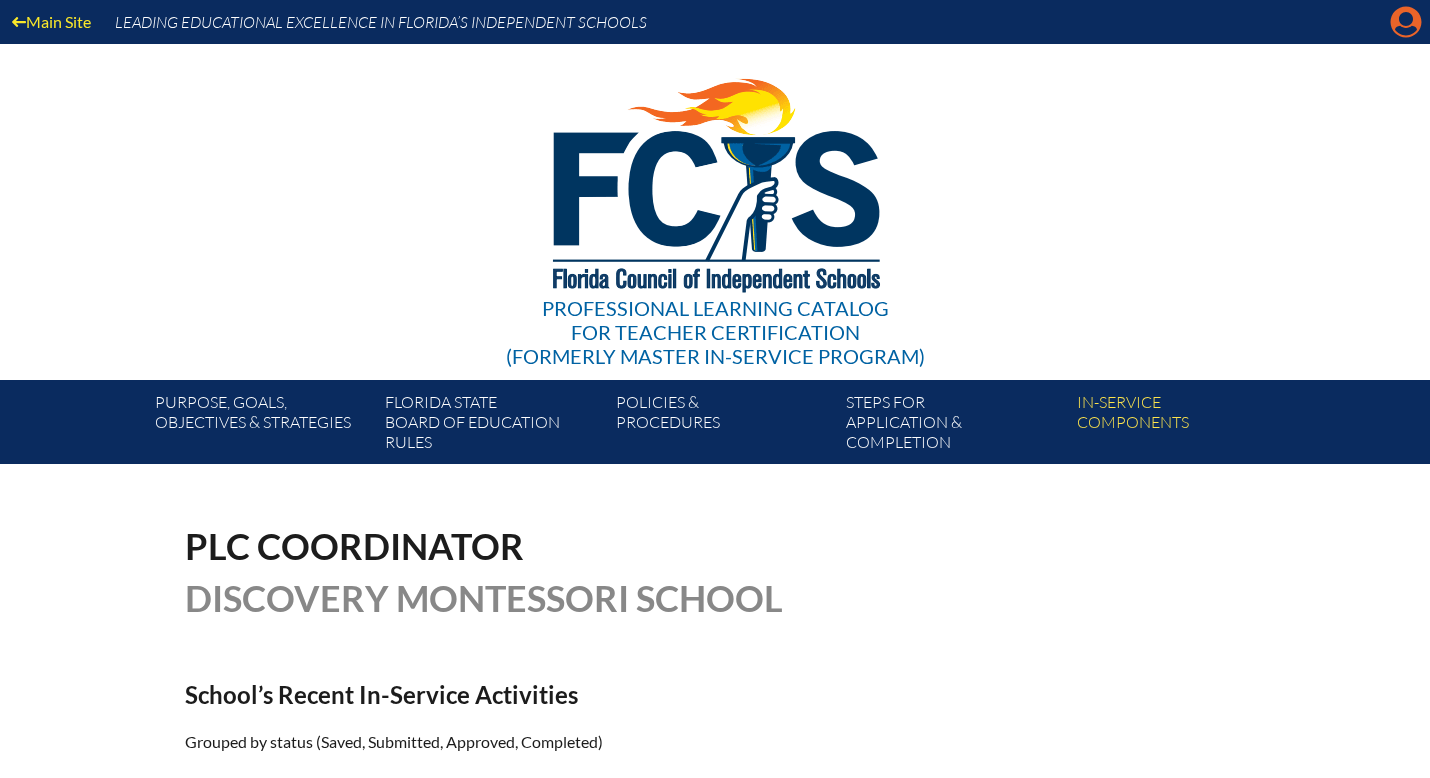 click on "Manage account" 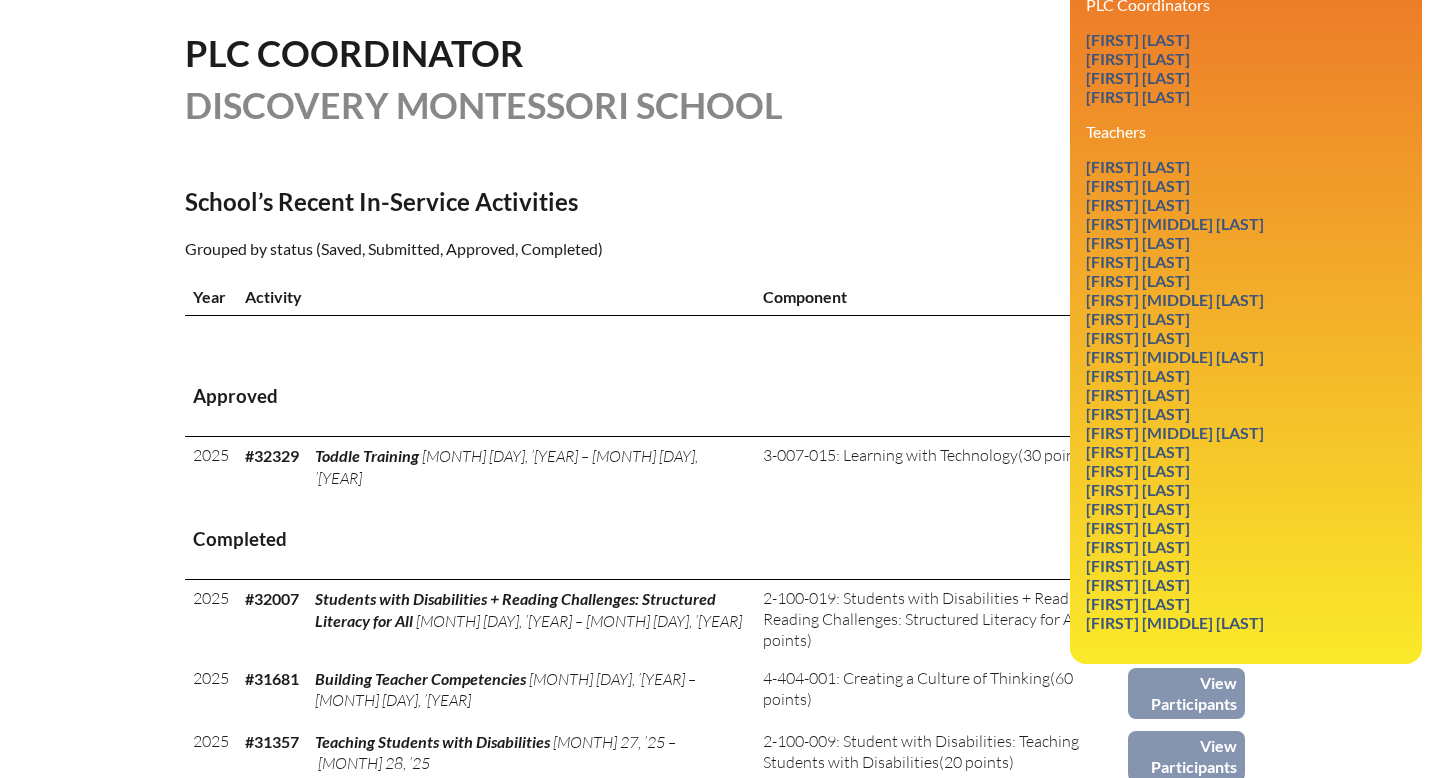 scroll, scrollTop: 498, scrollLeft: 0, axis: vertical 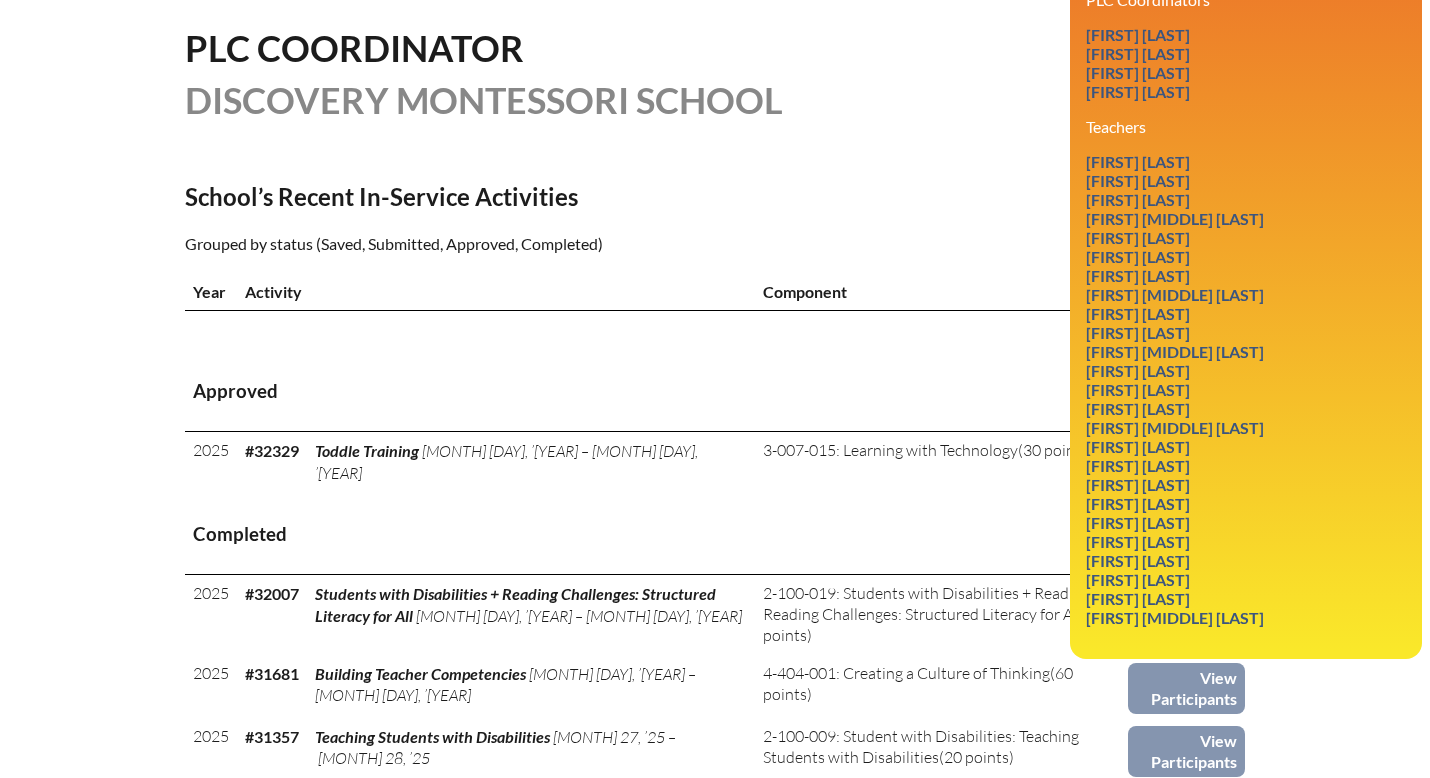 click on "PLC Coordinator
Discovery Montessori School" at bounding box center [715, 74] 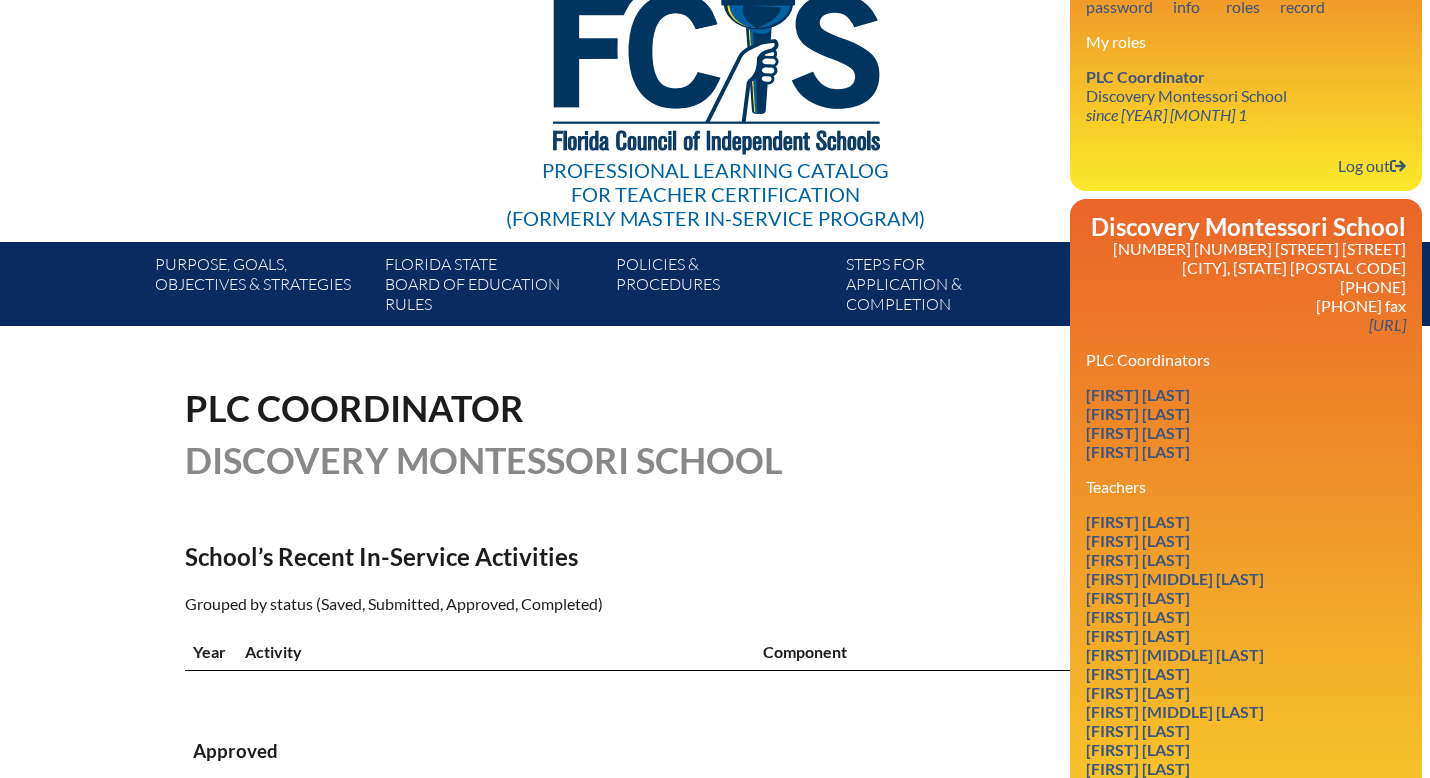 scroll, scrollTop: 0, scrollLeft: 0, axis: both 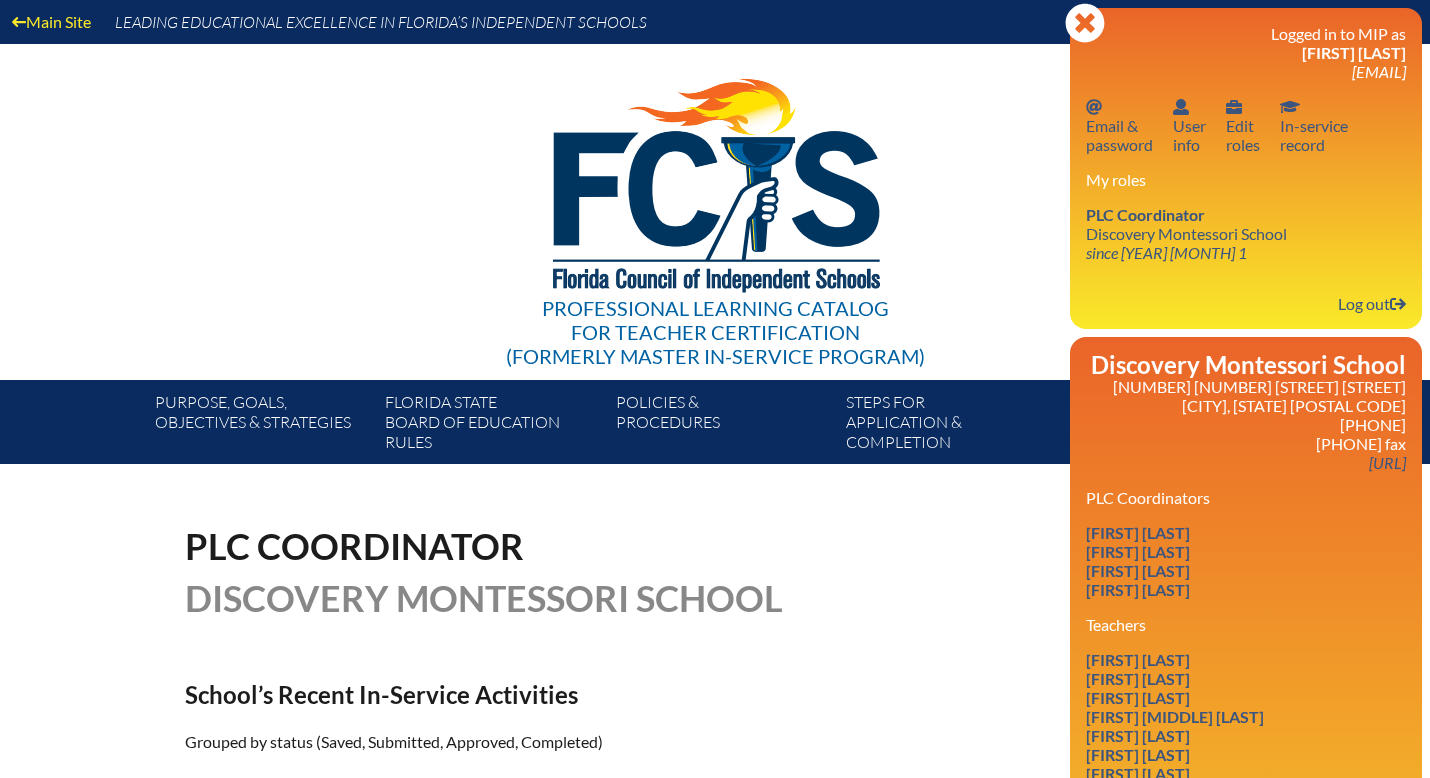 click on "Professional Learning Catalog
for Teacher Certification
(formerly Master In-service Program)" at bounding box center [715, 212] 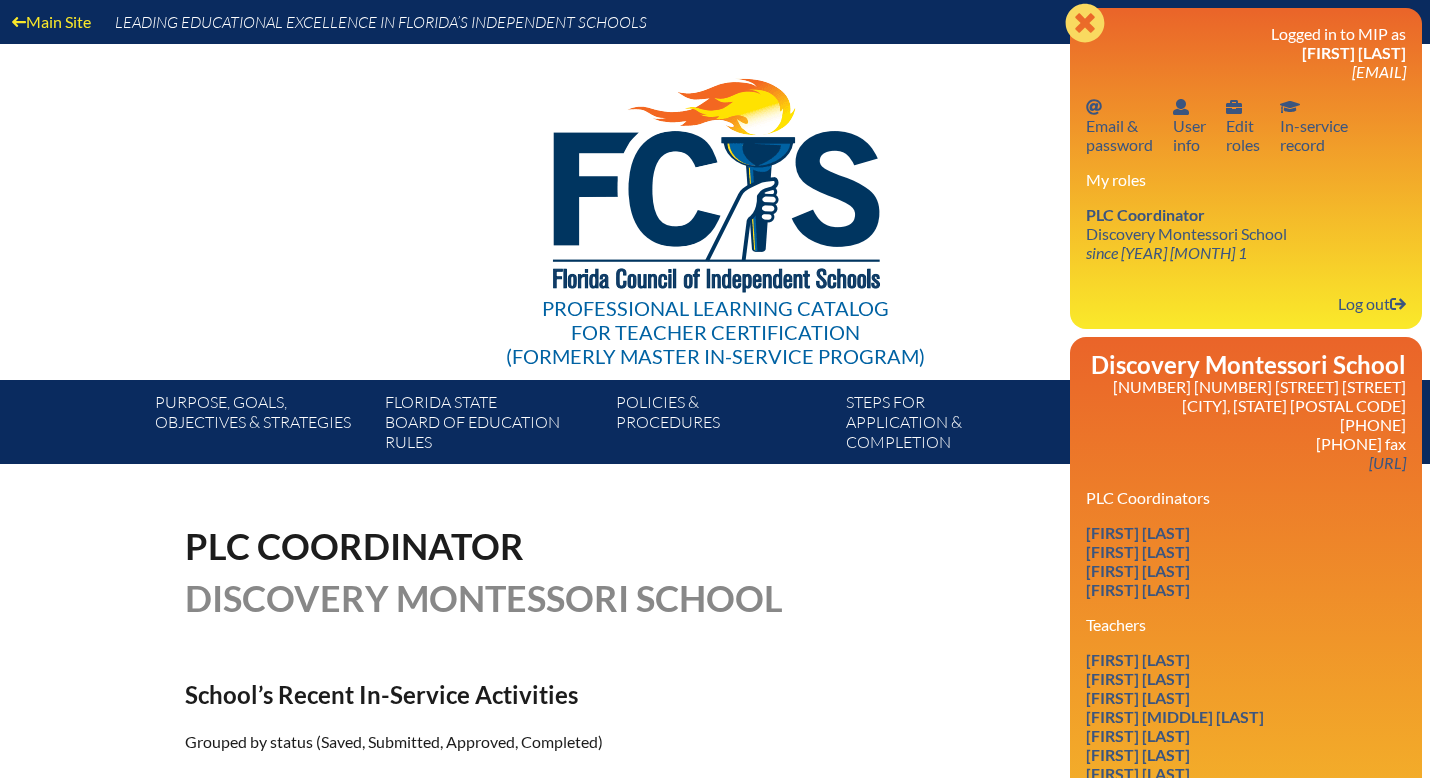 click on "Close" 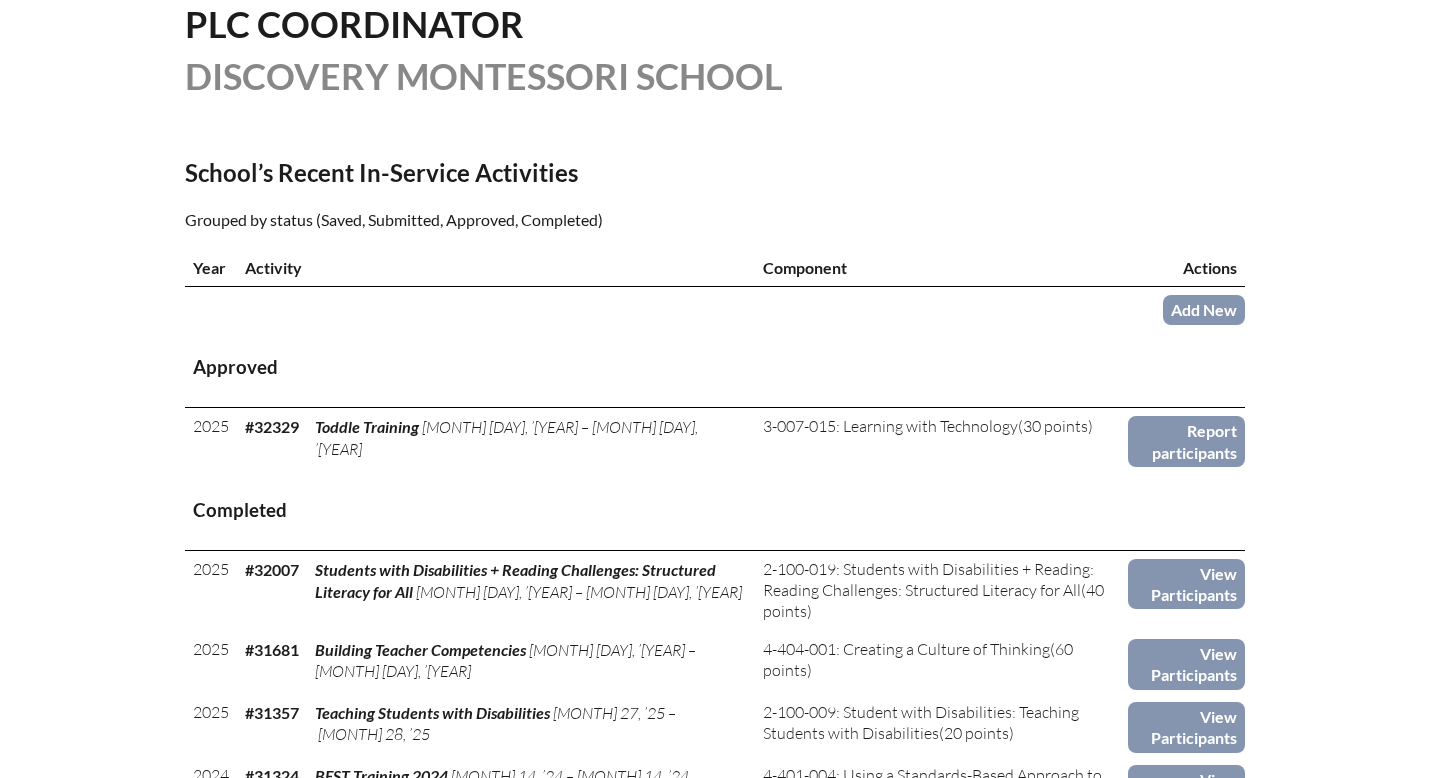 scroll, scrollTop: 523, scrollLeft: 0, axis: vertical 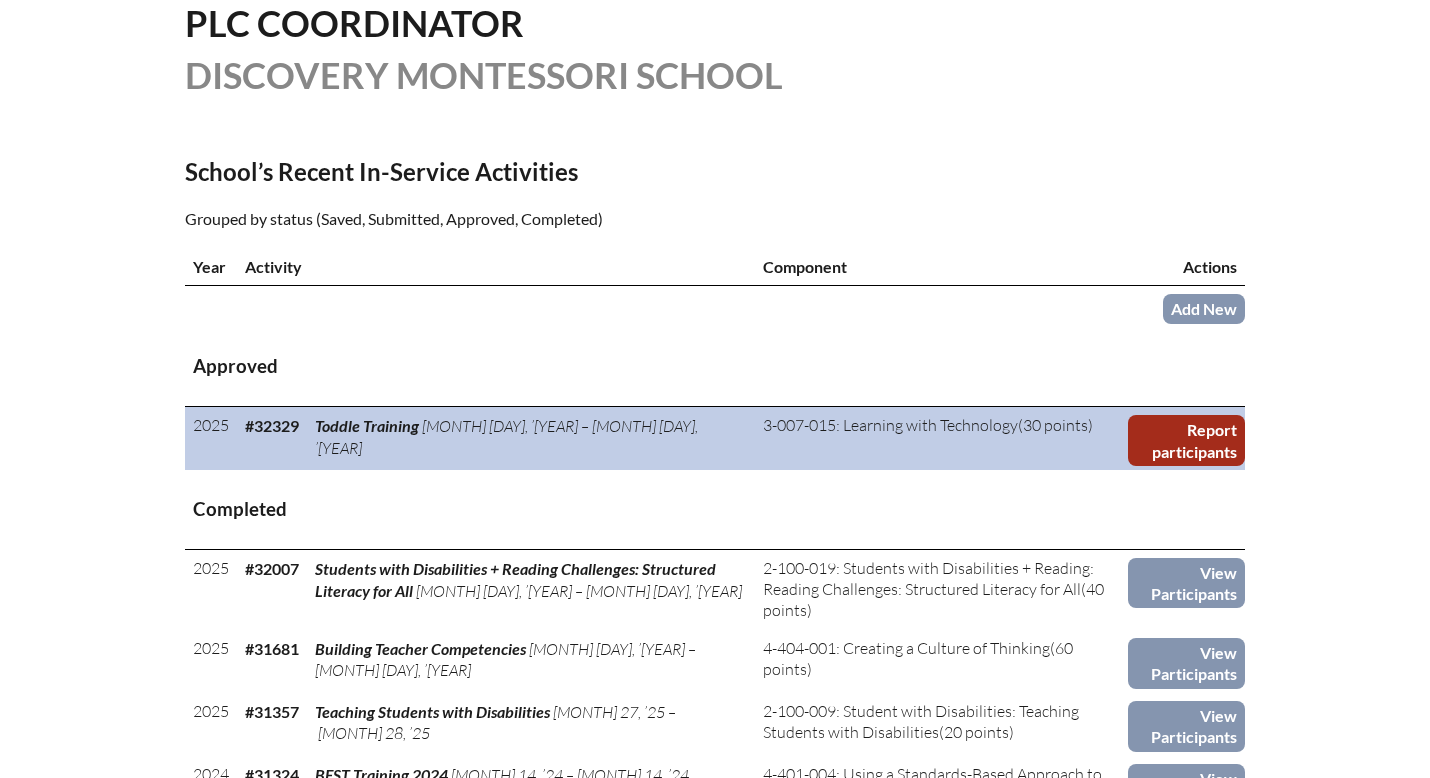 click on "Report participants" at bounding box center [1186, 440] 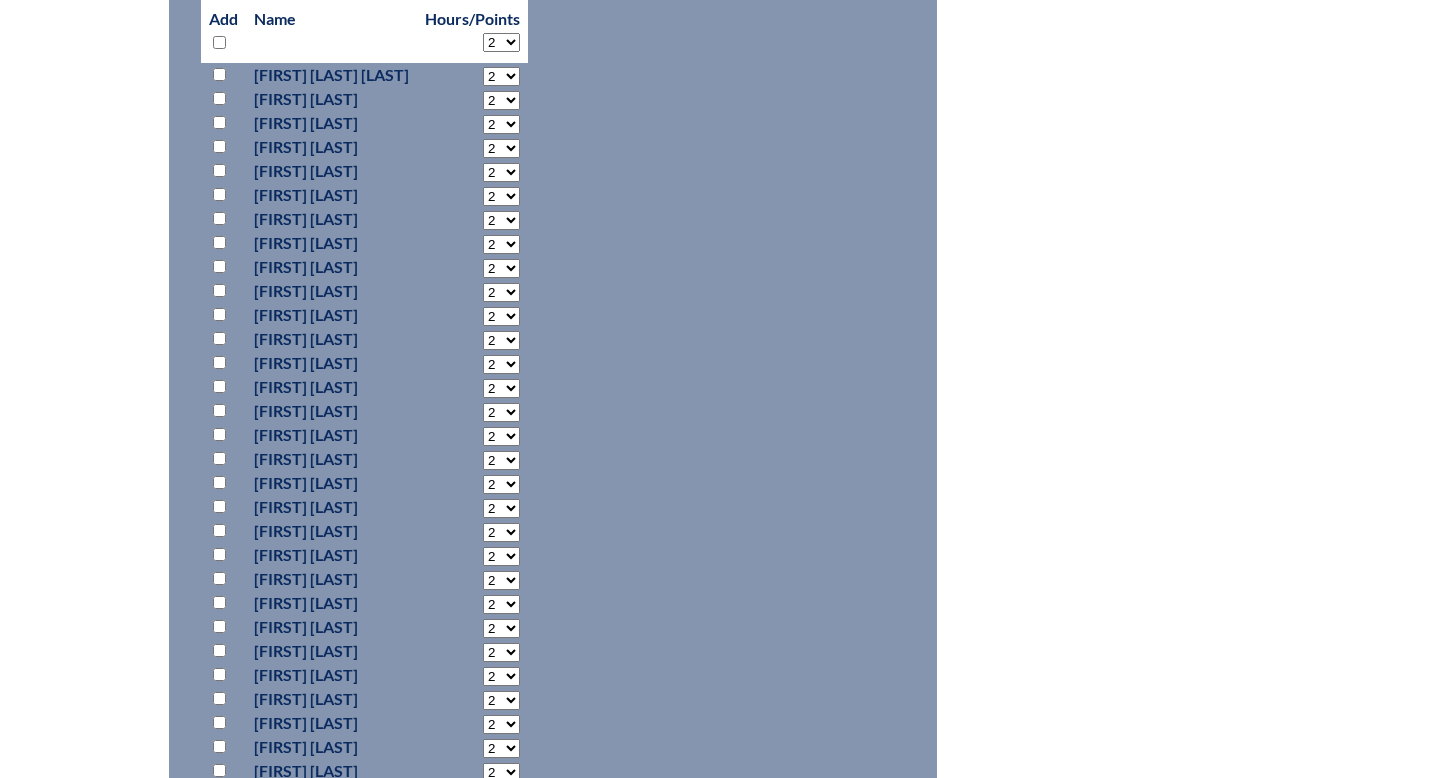 scroll, scrollTop: 967, scrollLeft: 0, axis: vertical 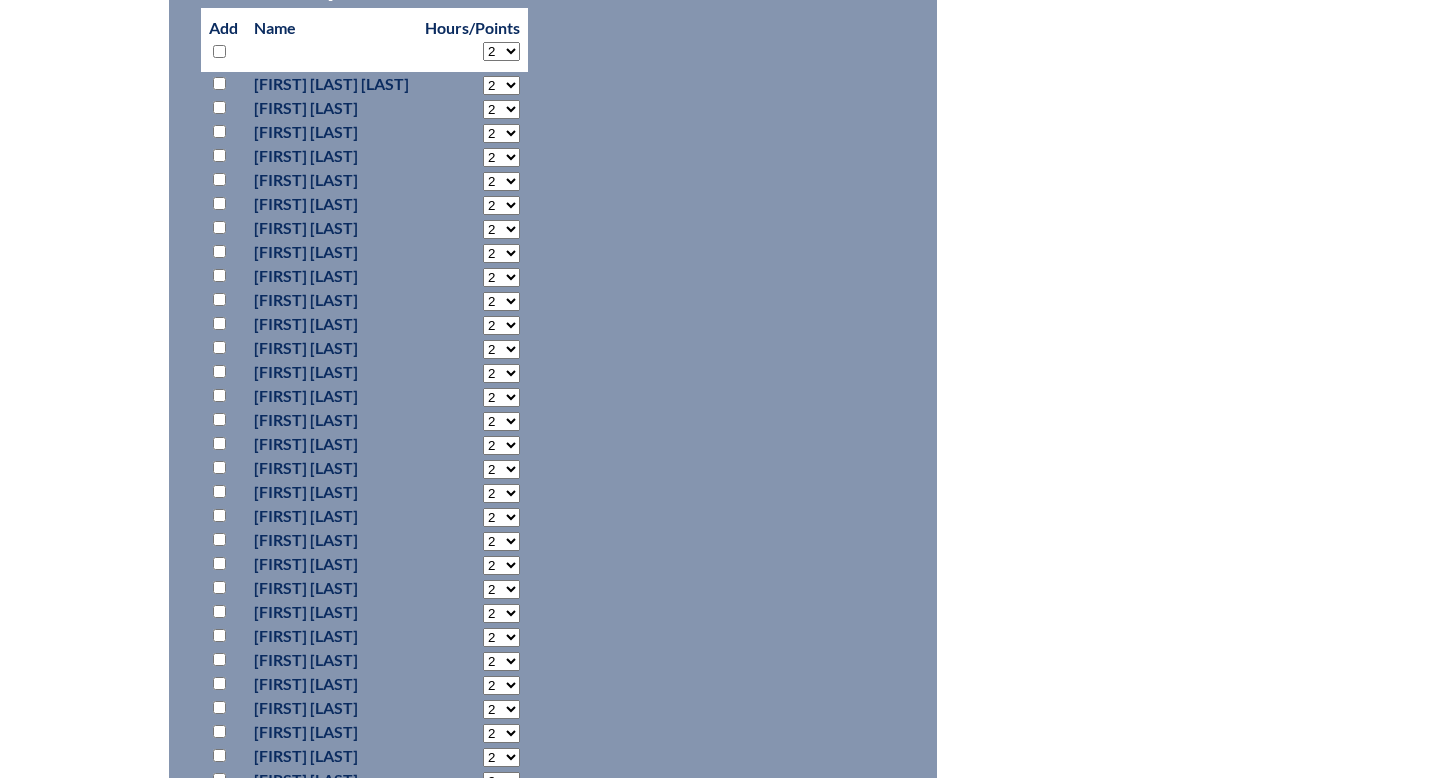 click at bounding box center (219, 83) 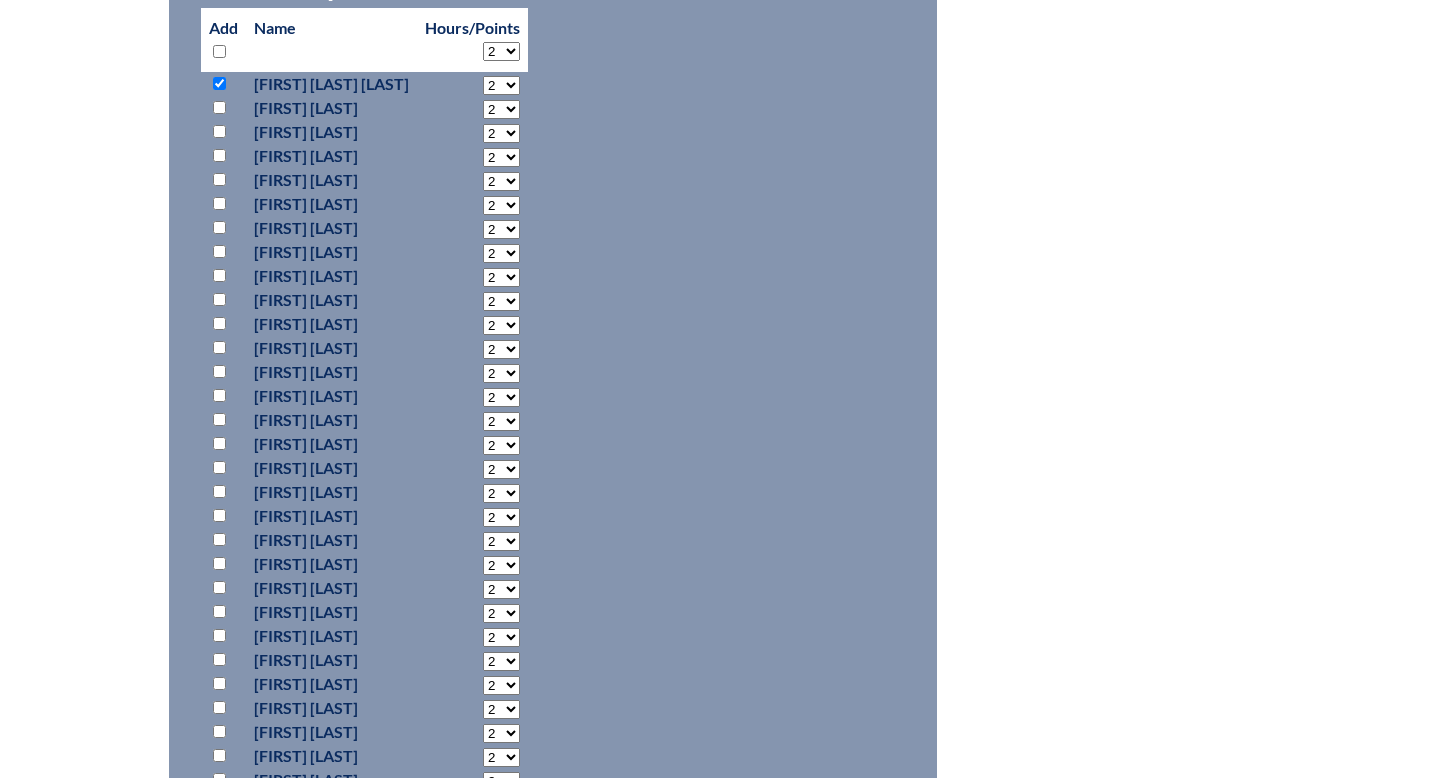click at bounding box center (219, 107) 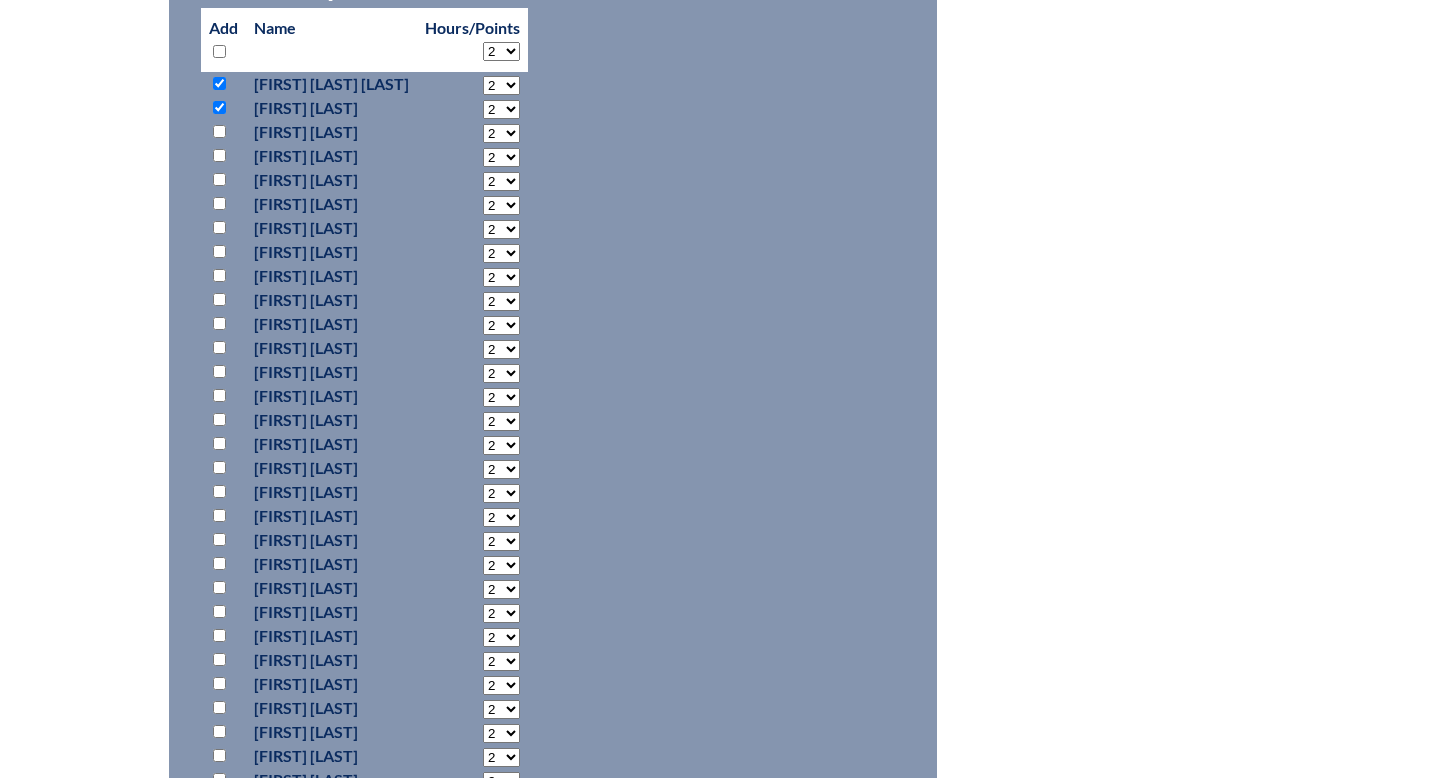 click at bounding box center (219, 131) 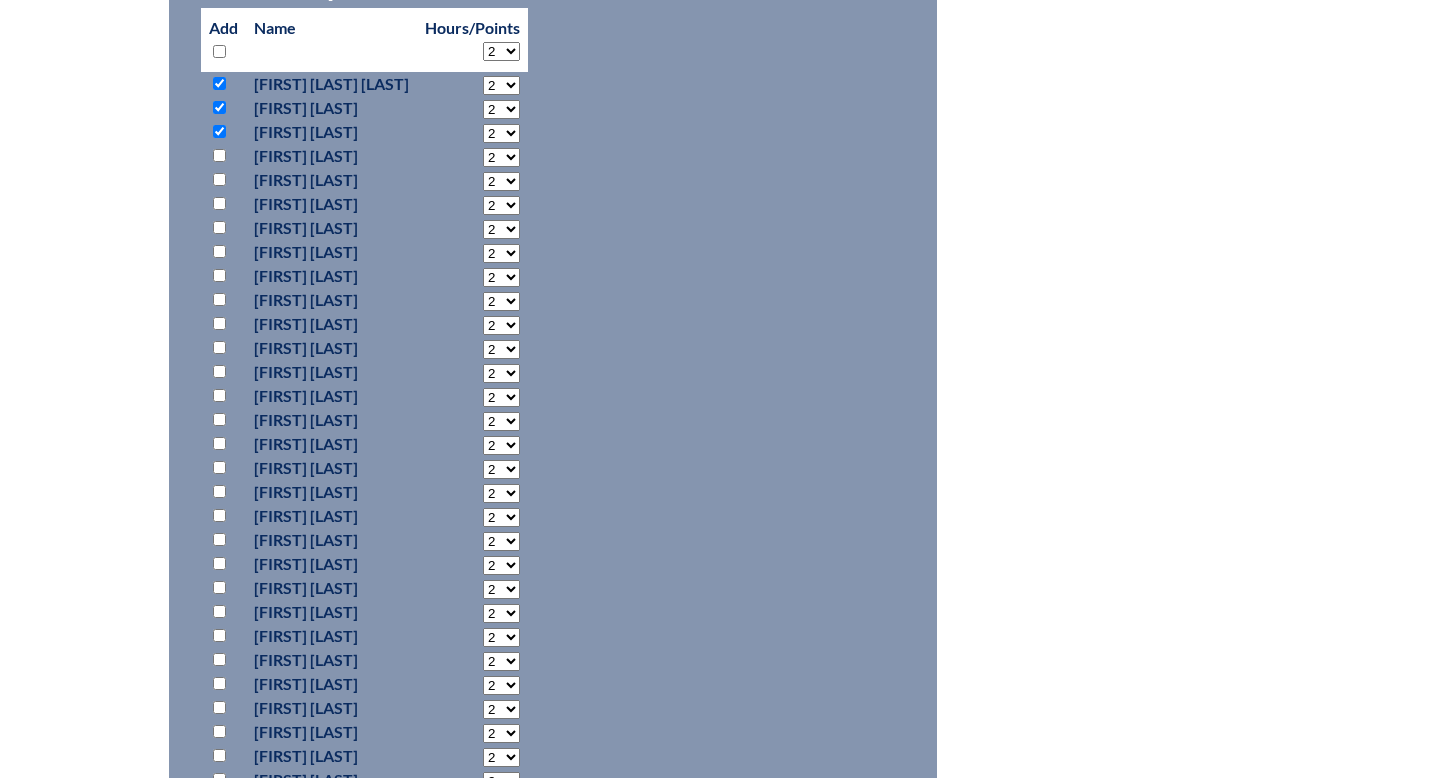 click at bounding box center (219, 203) 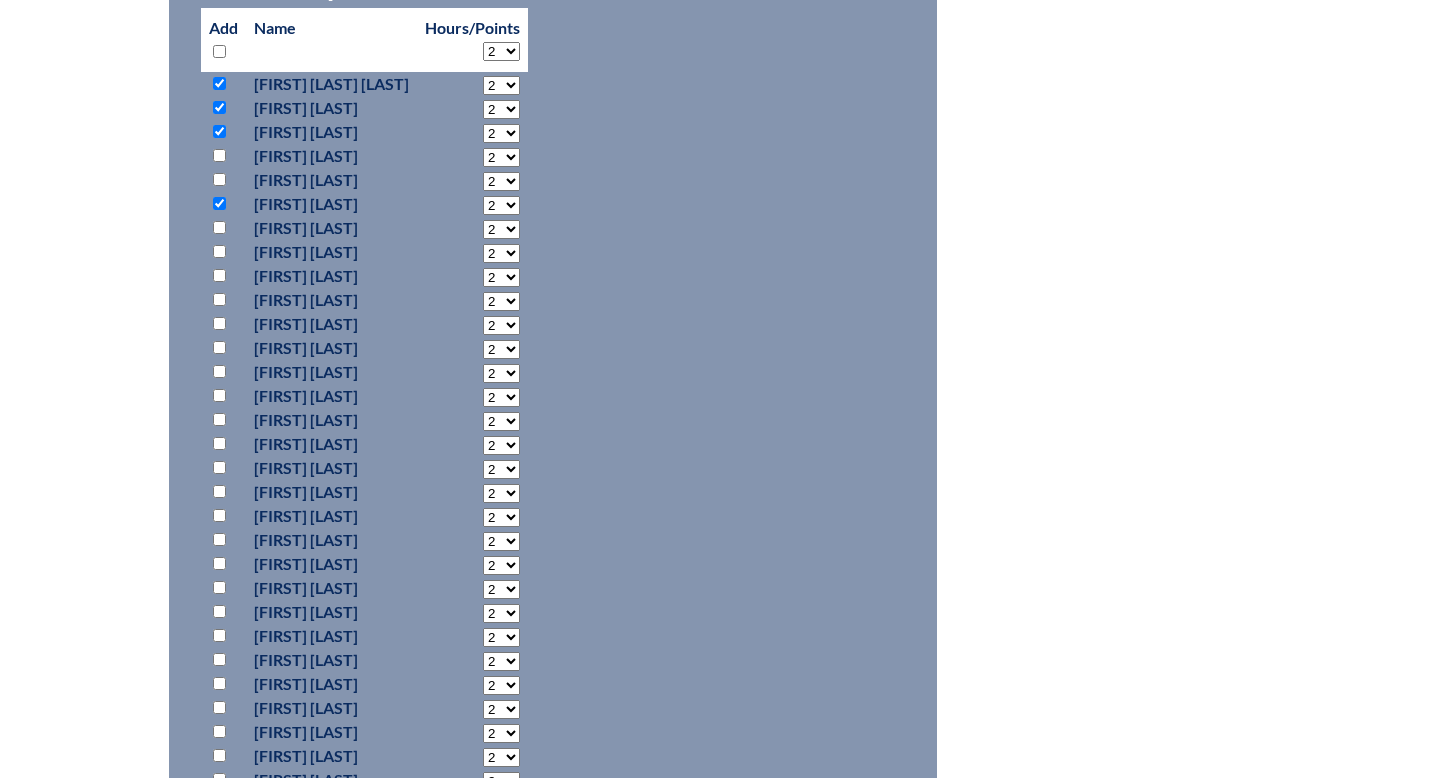 click at bounding box center (219, 275) 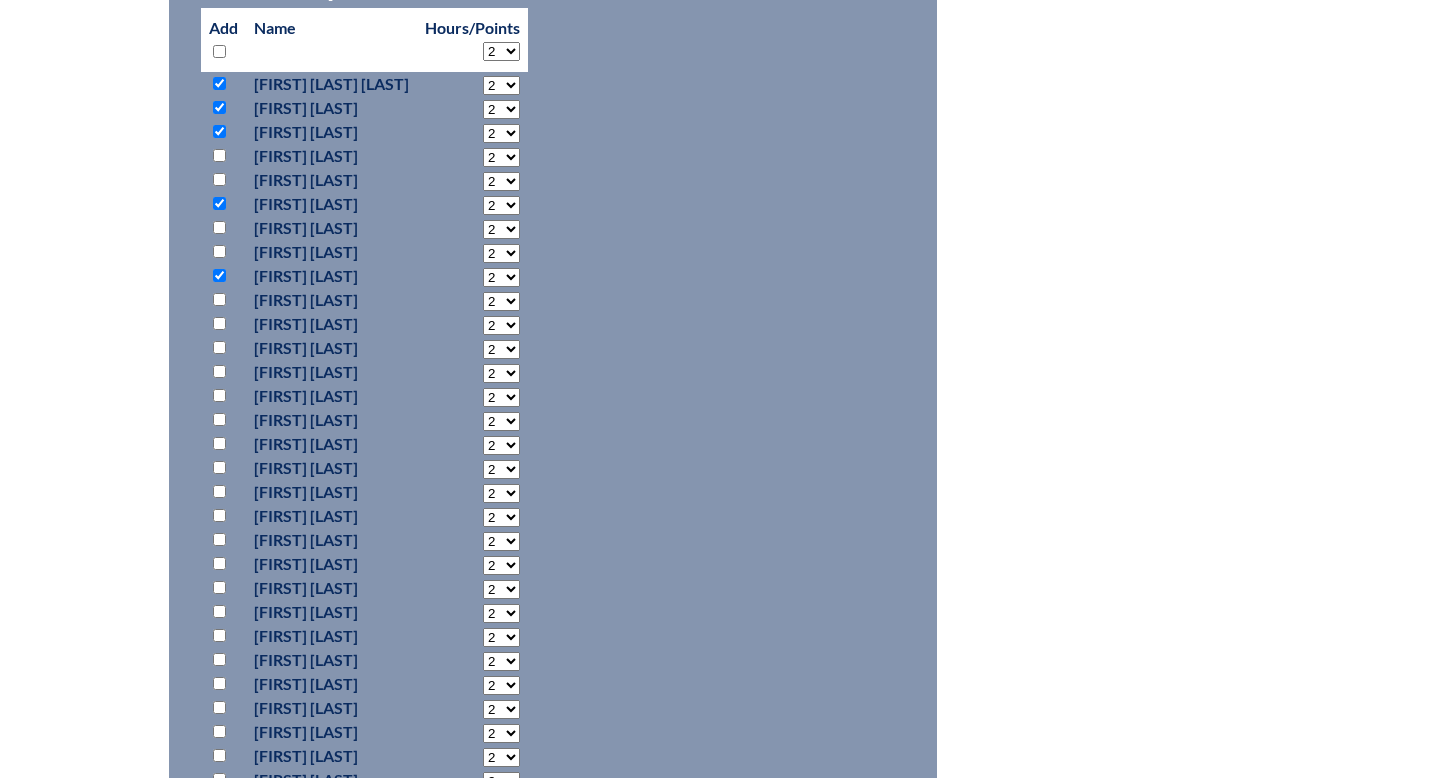 click at bounding box center (219, 299) 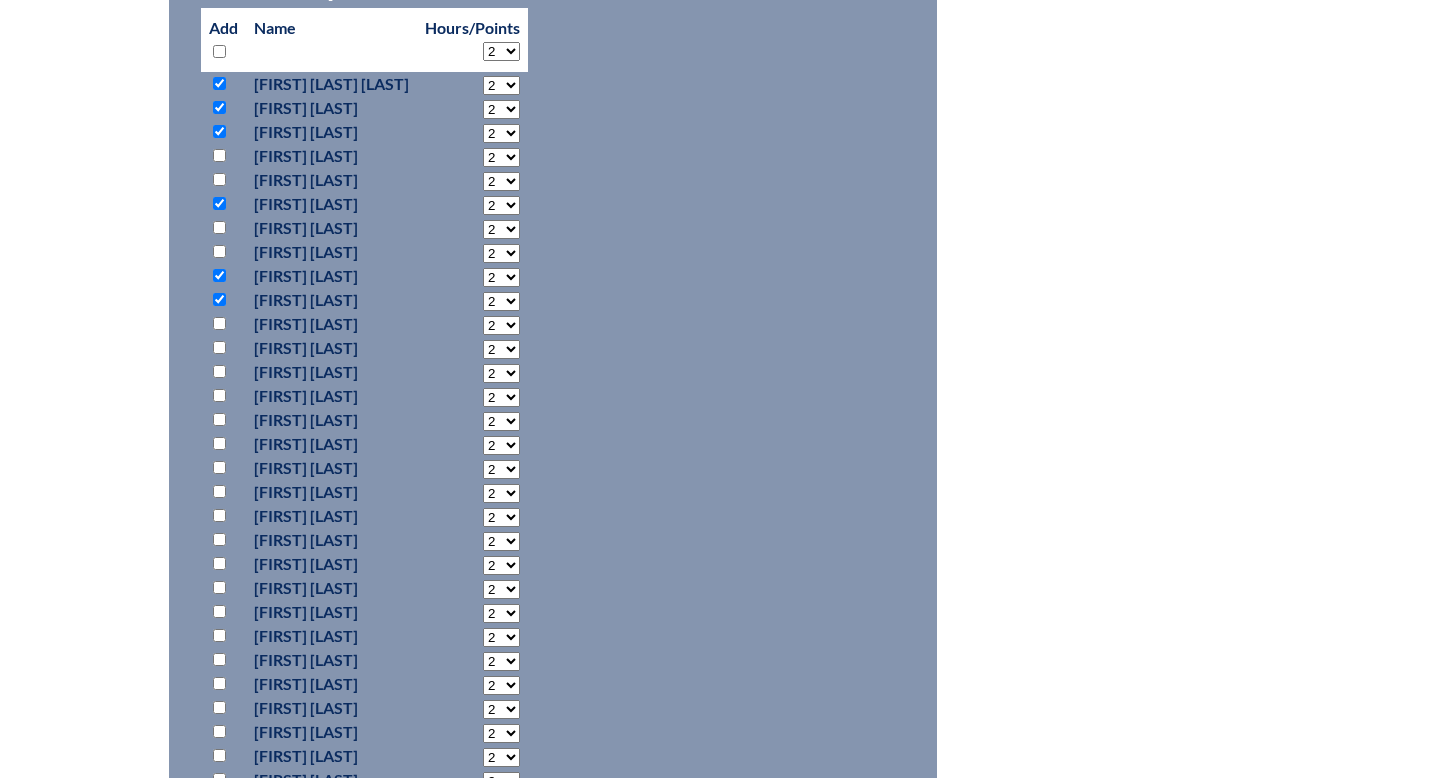click at bounding box center [219, 323] 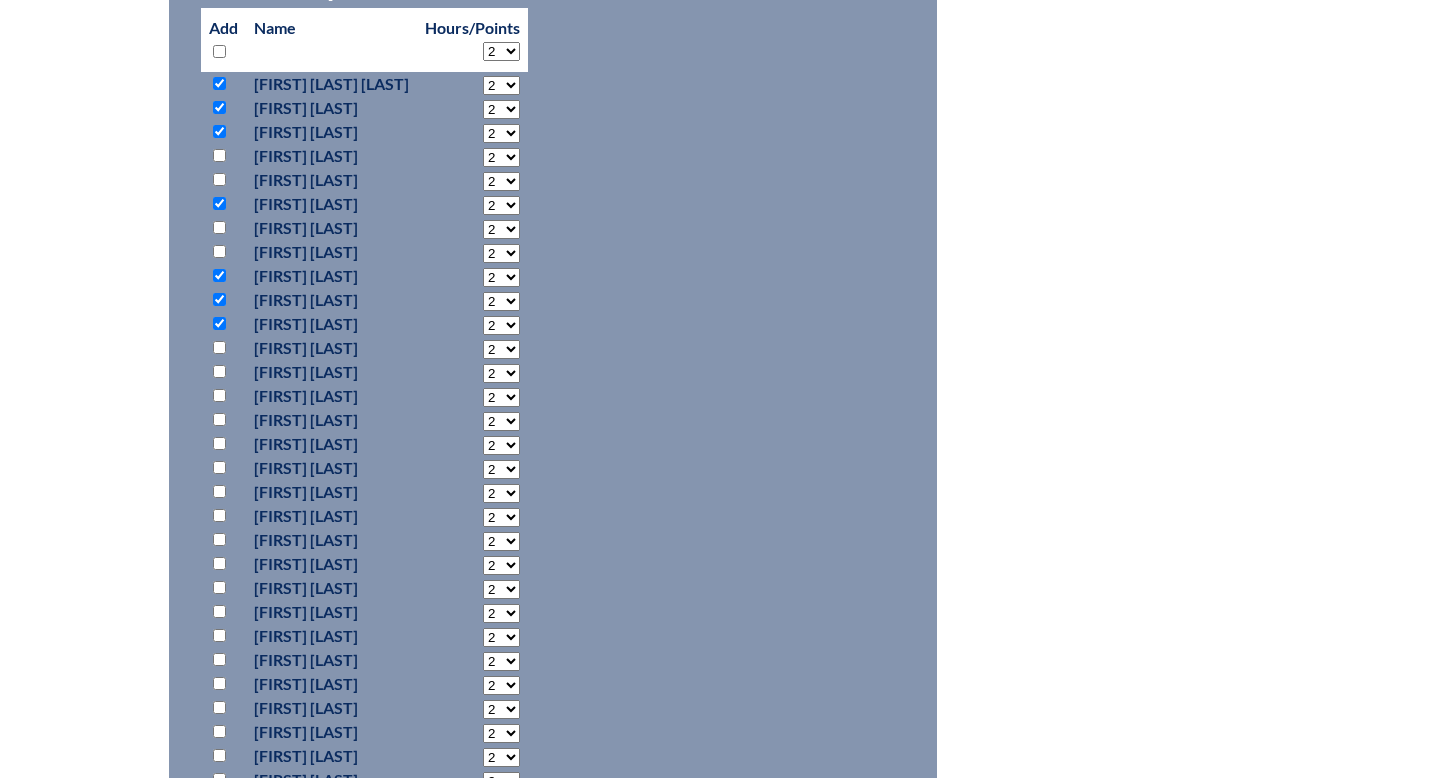 click at bounding box center (219, 347) 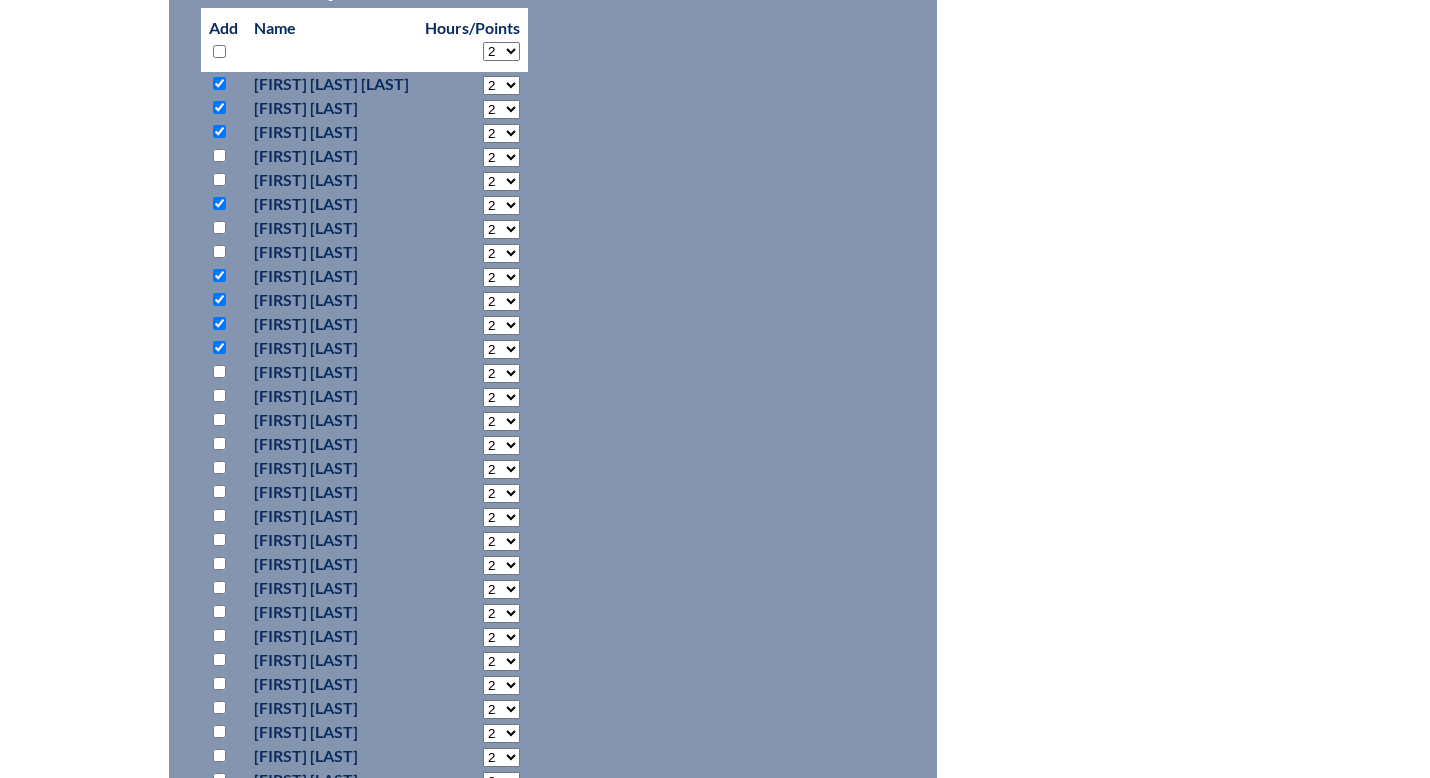 click at bounding box center (219, 371) 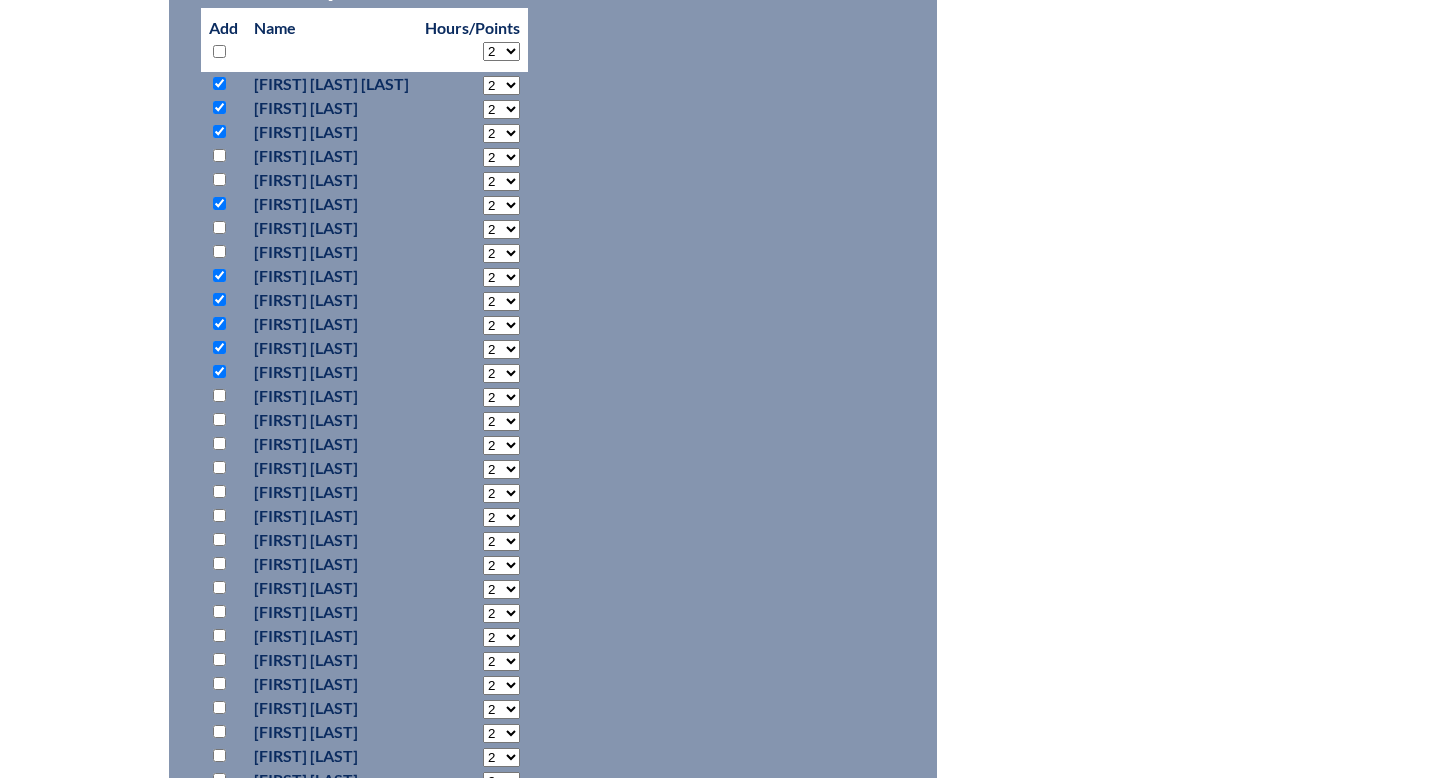 click at bounding box center [219, 419] 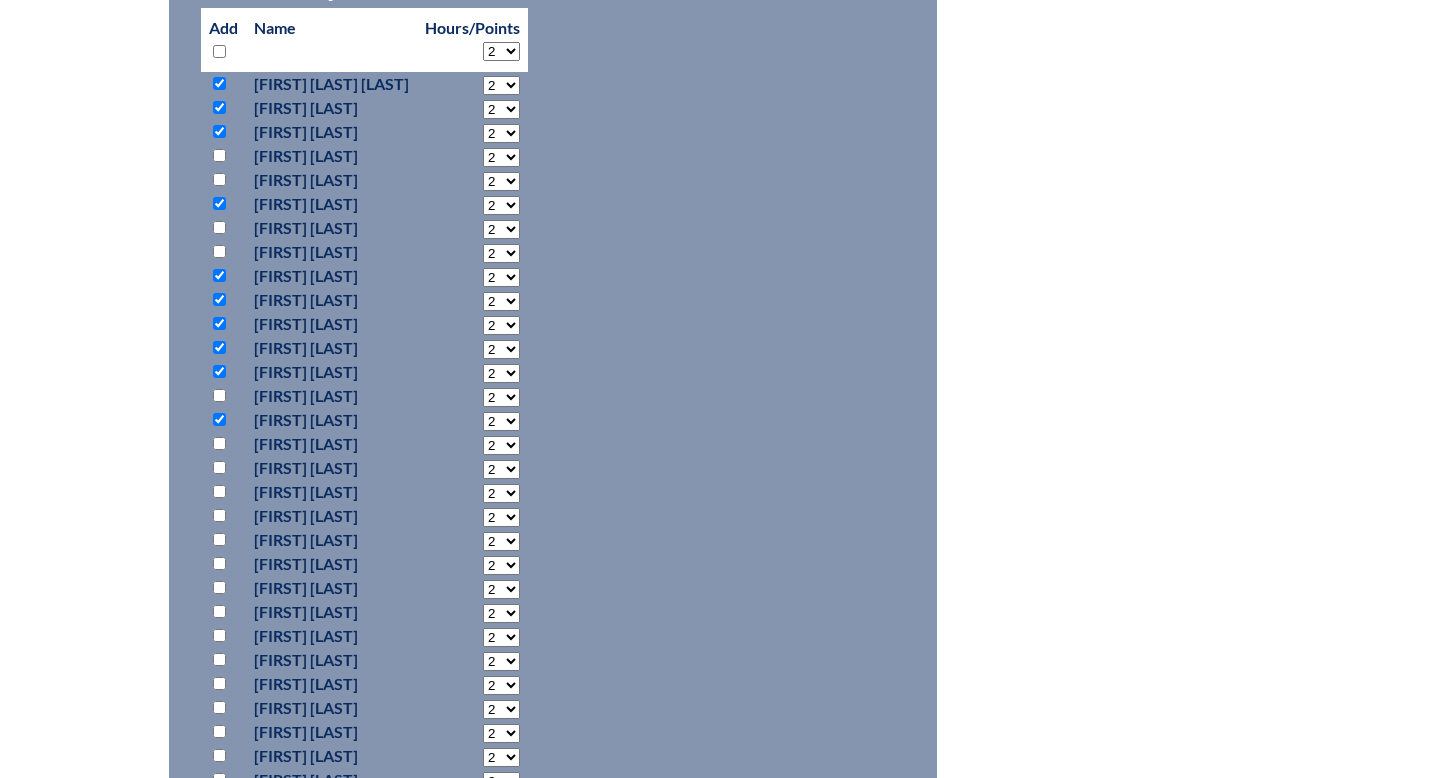 click at bounding box center (219, 443) 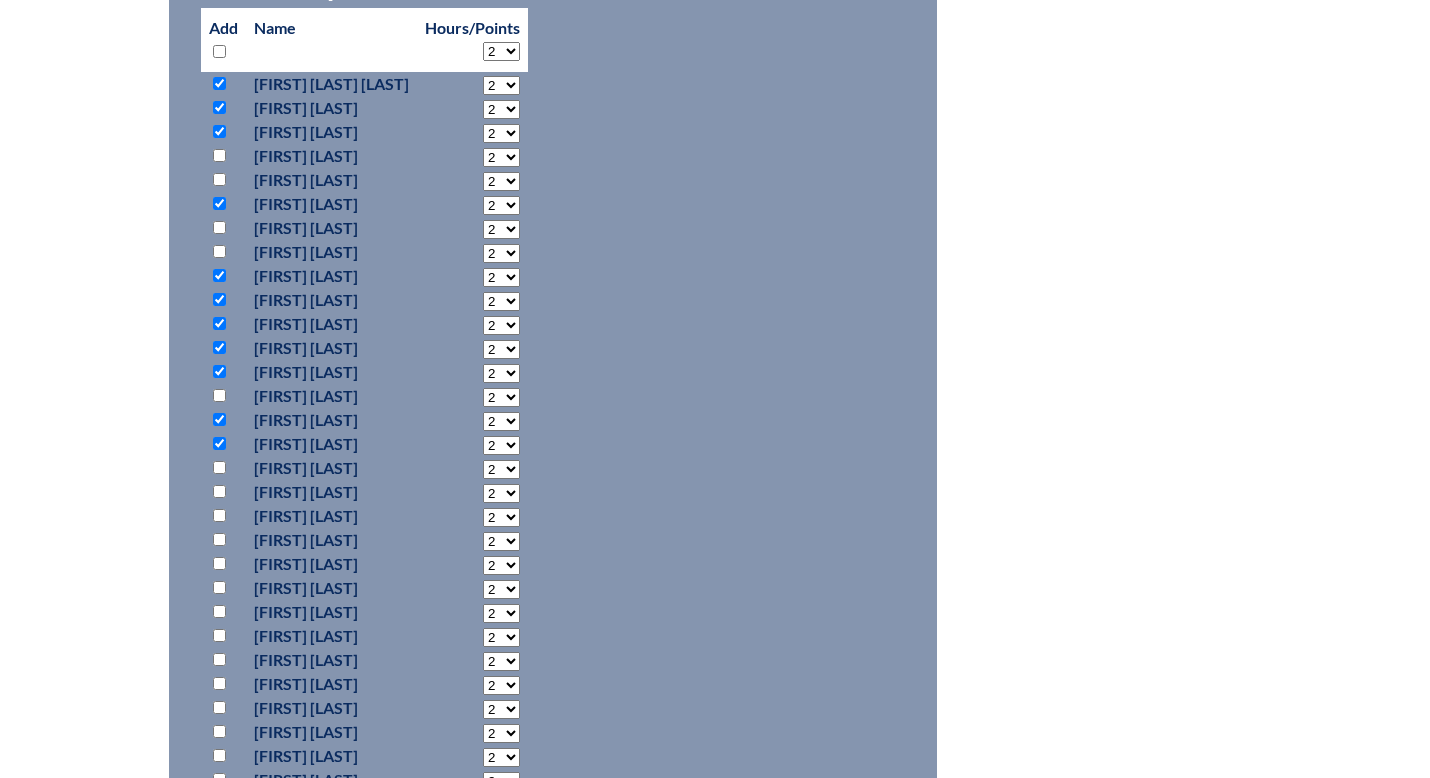 click at bounding box center [219, 467] 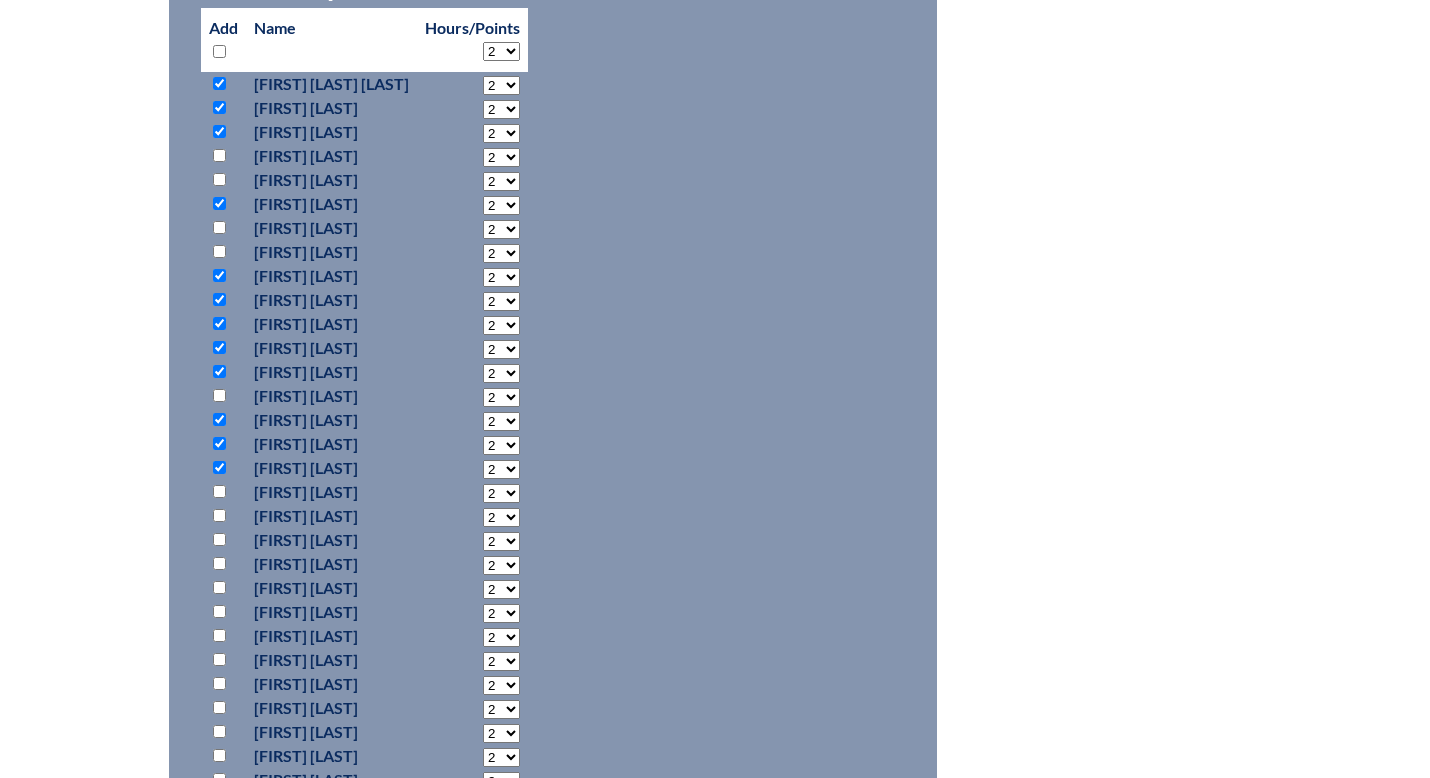 click at bounding box center (223, 492) 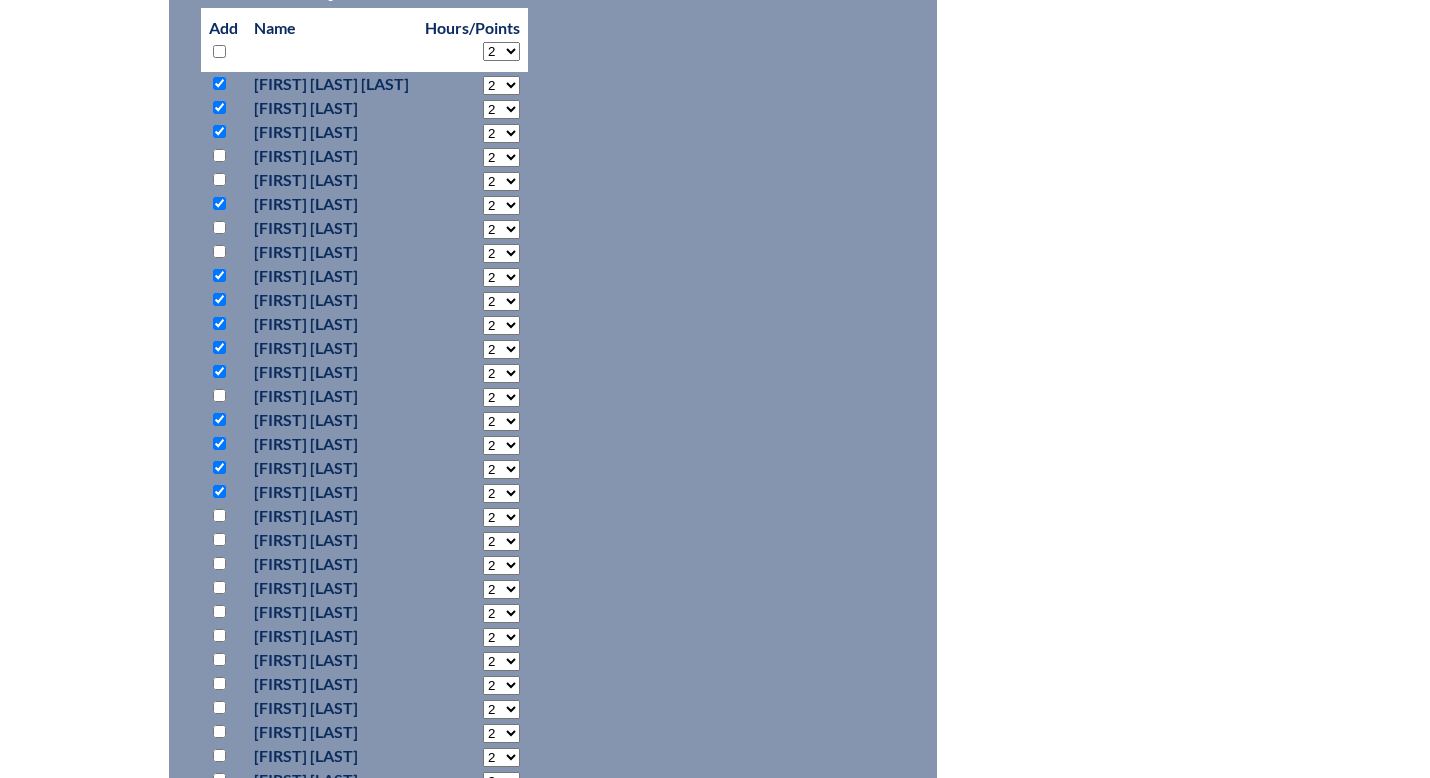 click at bounding box center [219, 515] 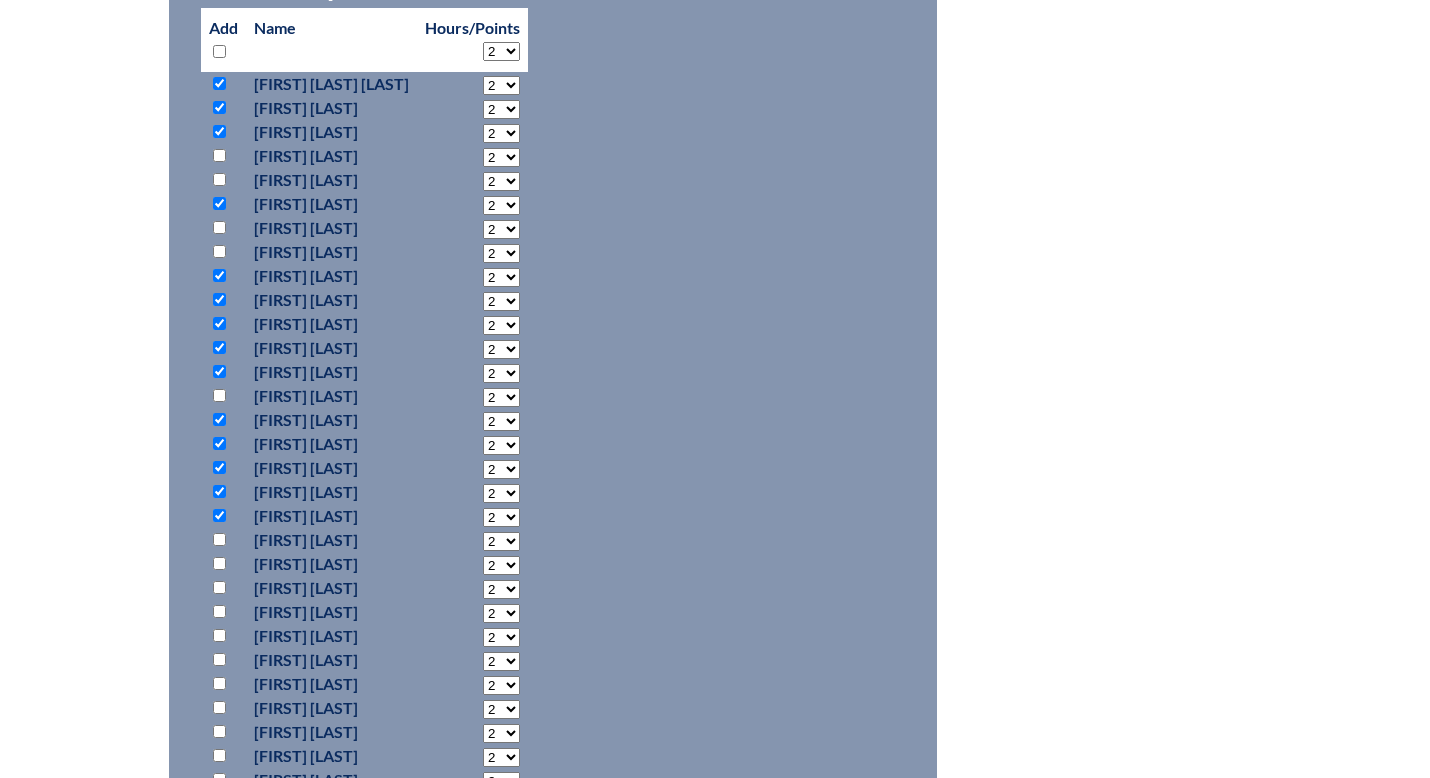 click at bounding box center [219, 539] 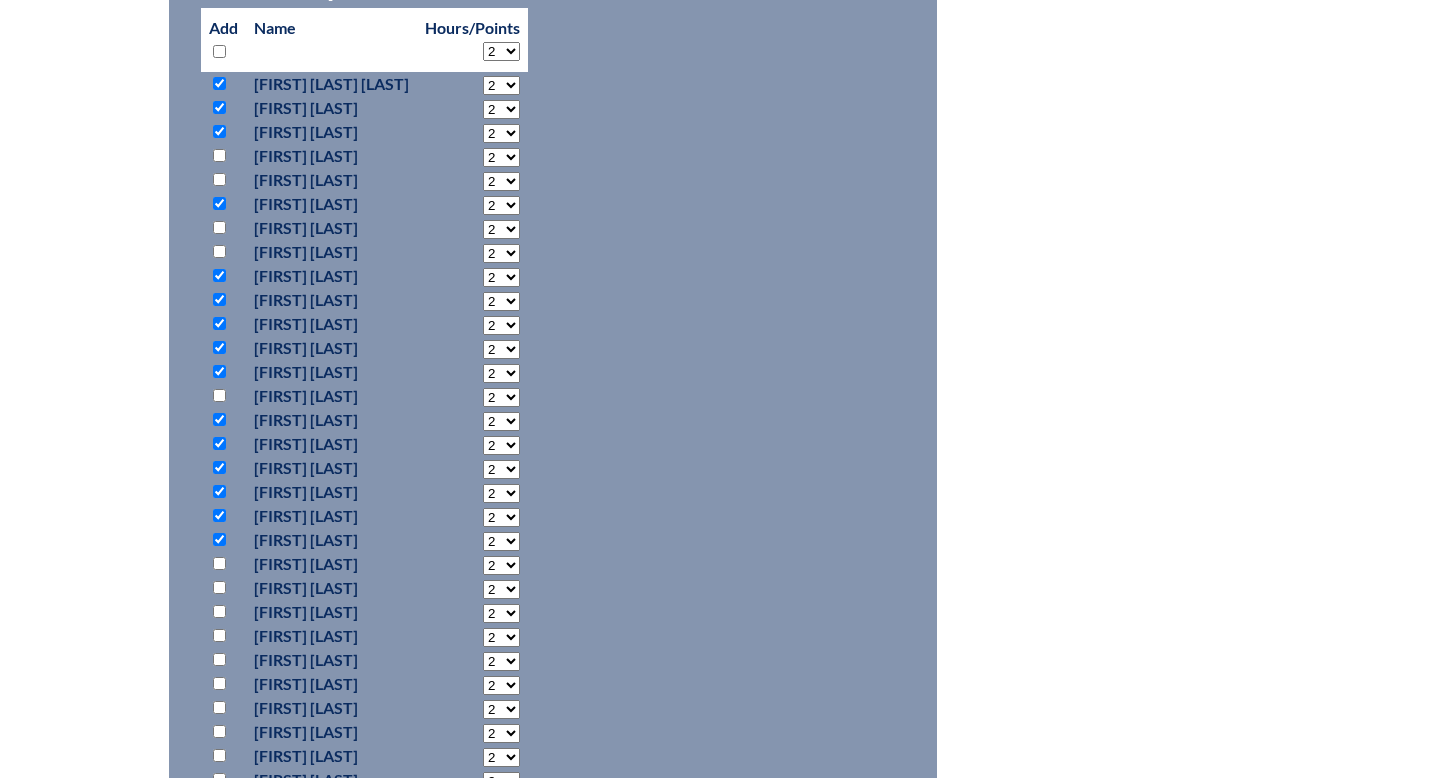 click at bounding box center (219, 563) 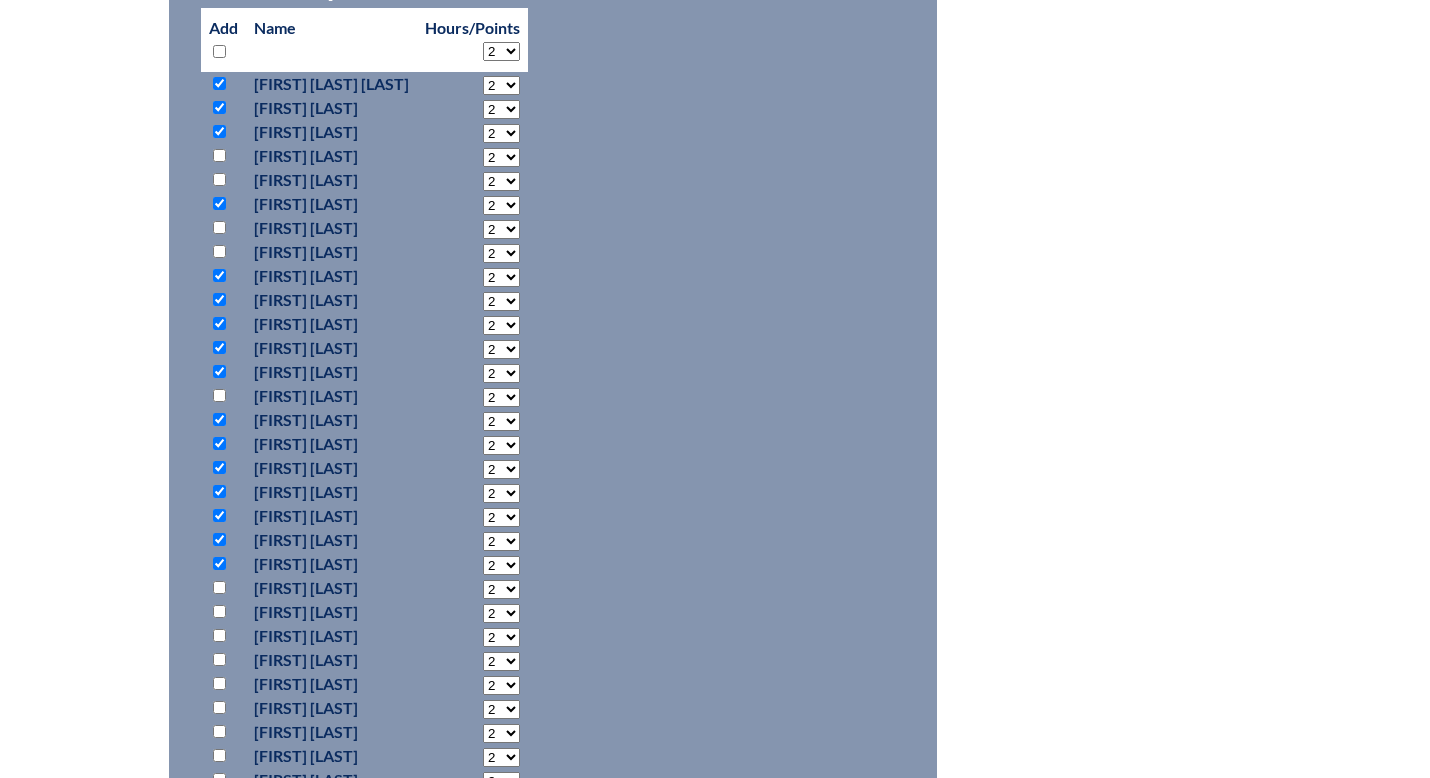 click at bounding box center (219, 587) 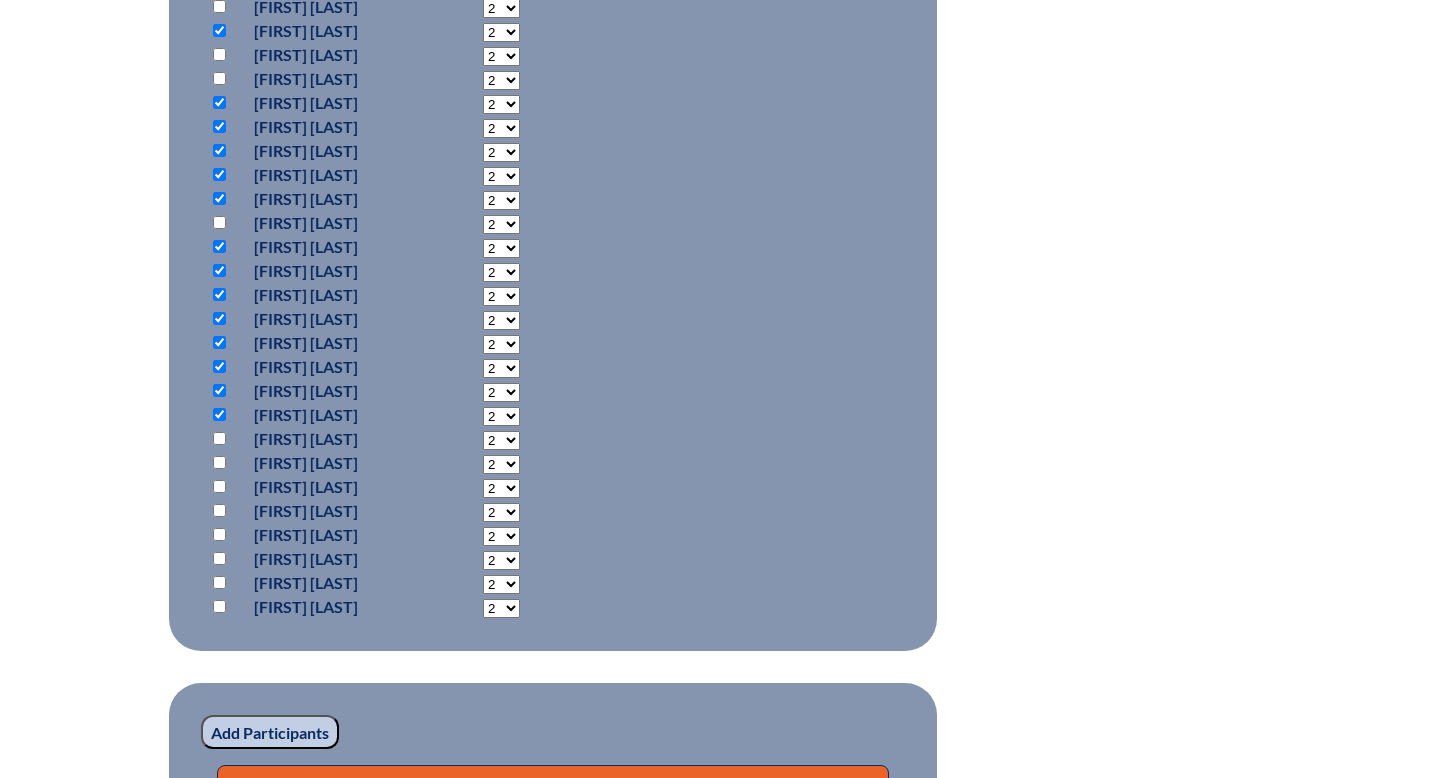 scroll, scrollTop: 1138, scrollLeft: 0, axis: vertical 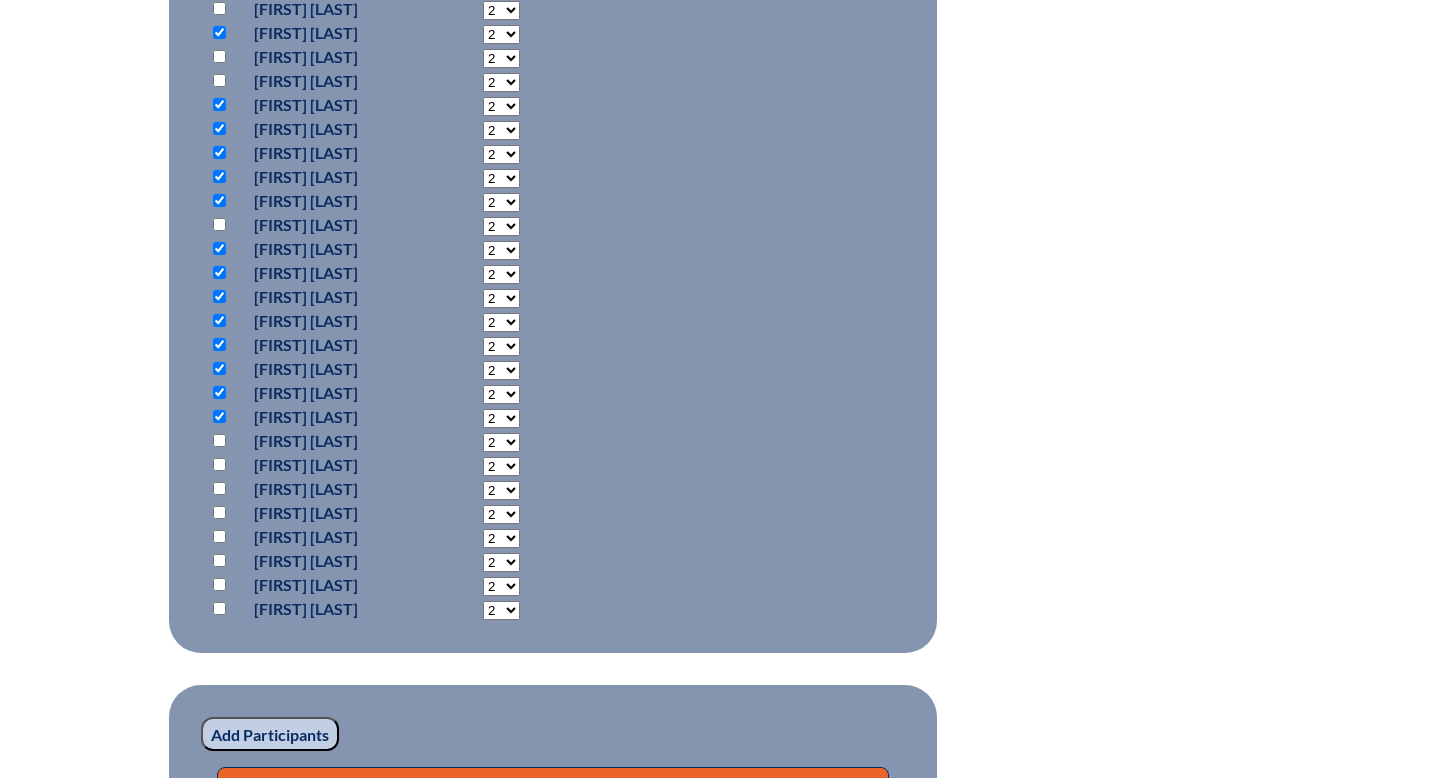 click at bounding box center (219, 440) 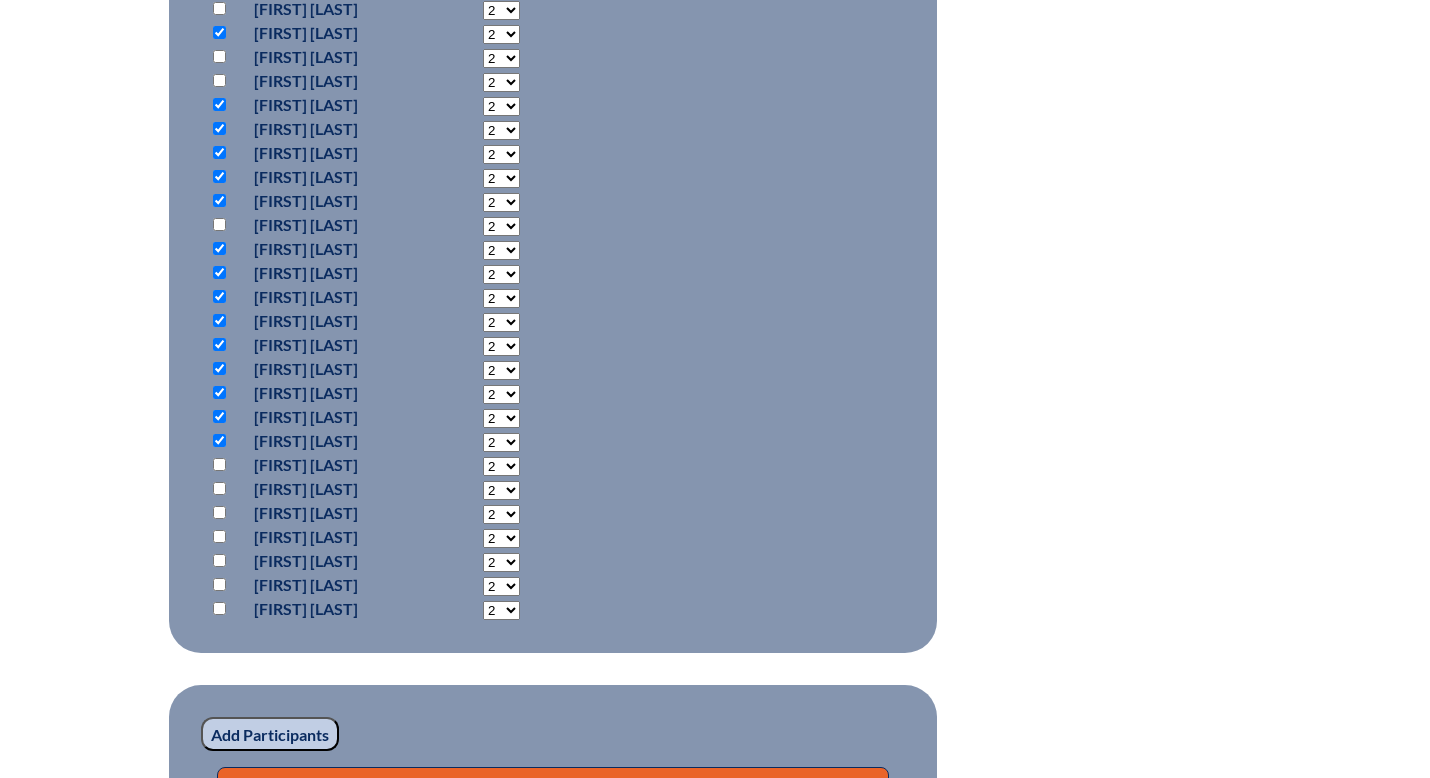 click at bounding box center (219, 488) 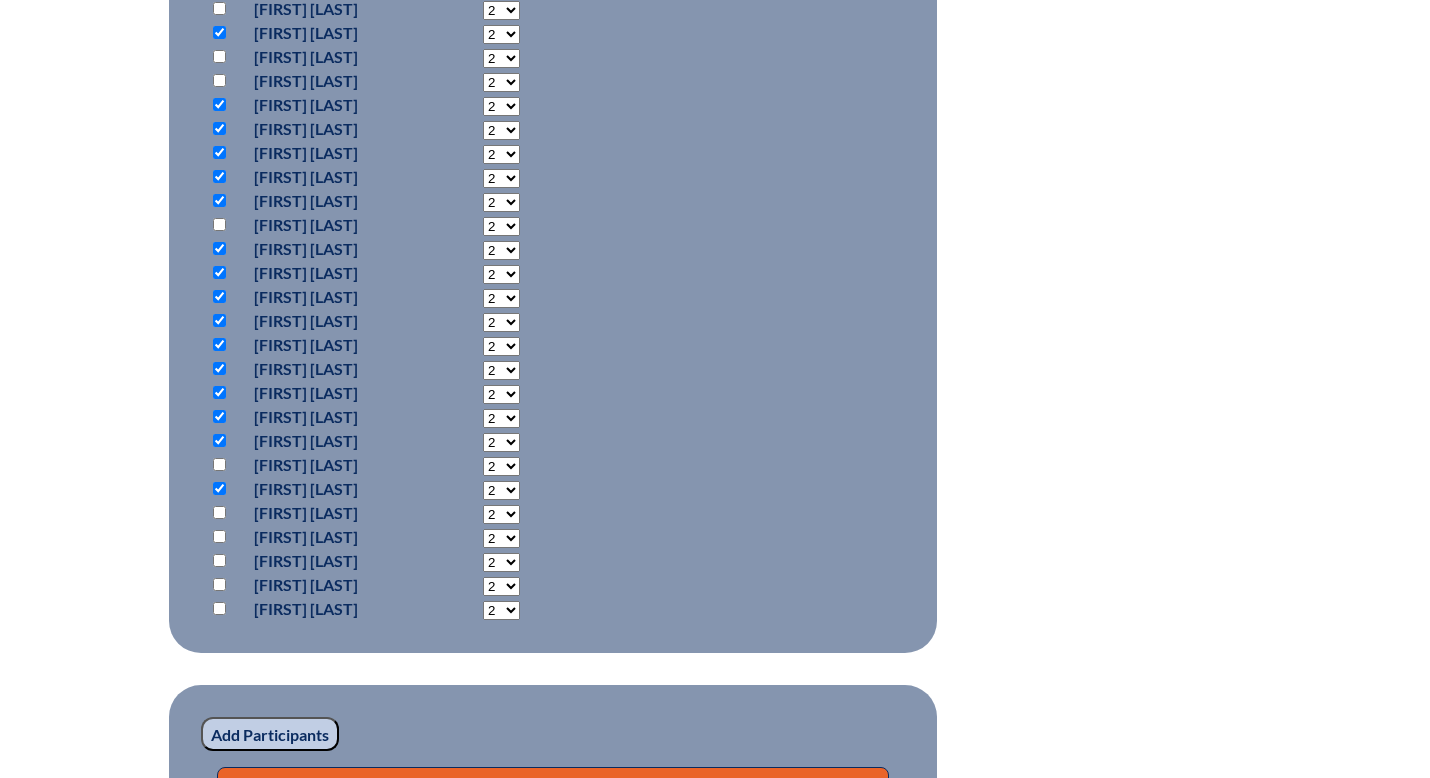 click at bounding box center (219, 512) 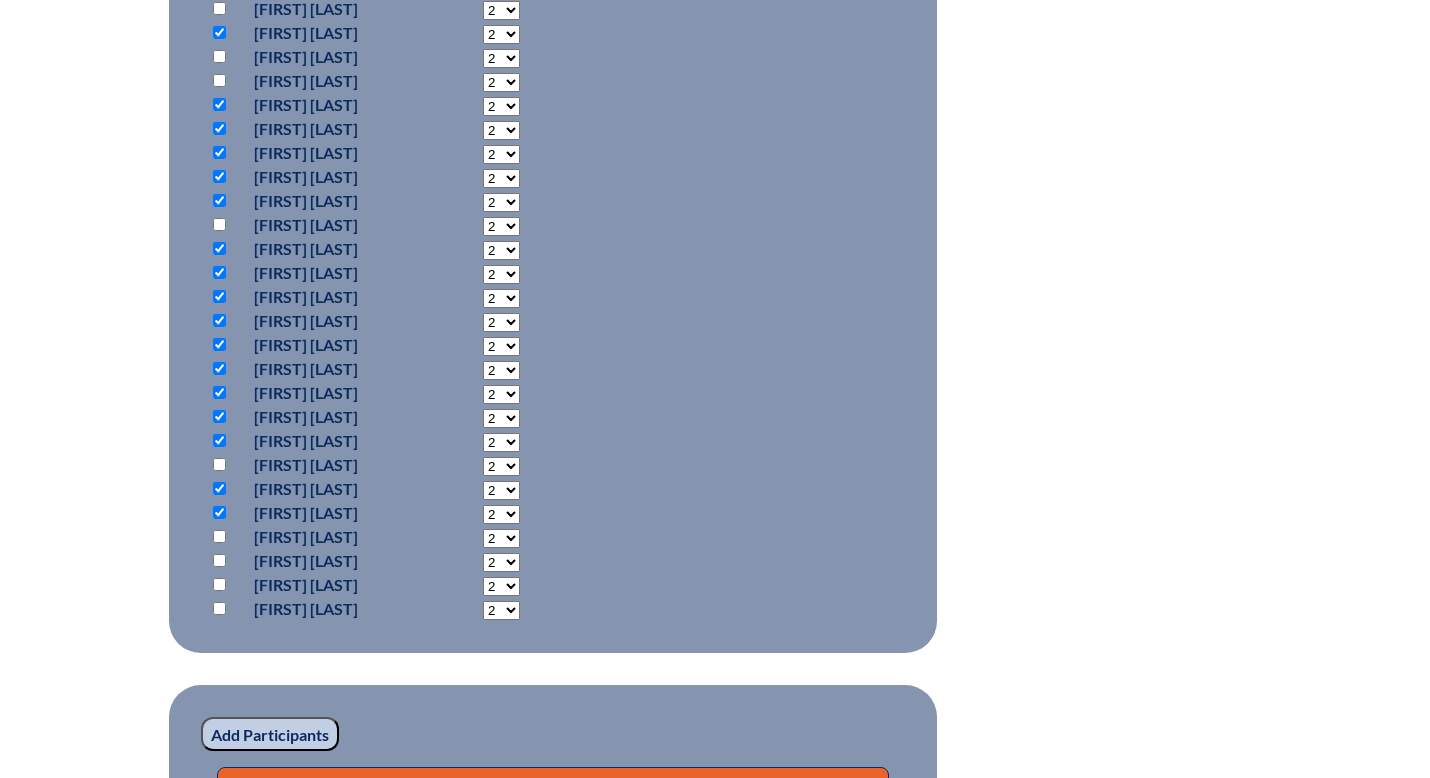 click at bounding box center [219, 536] 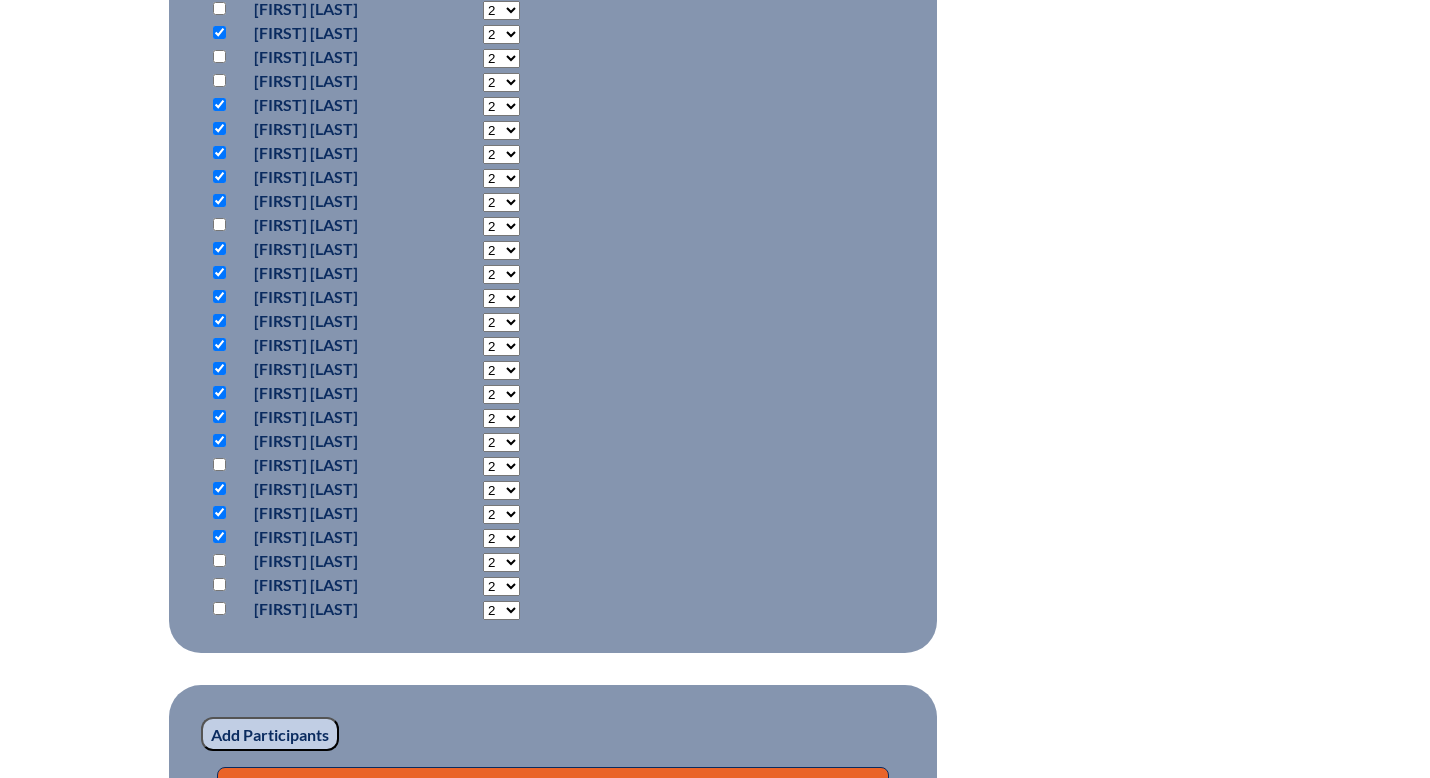 click at bounding box center [219, 584] 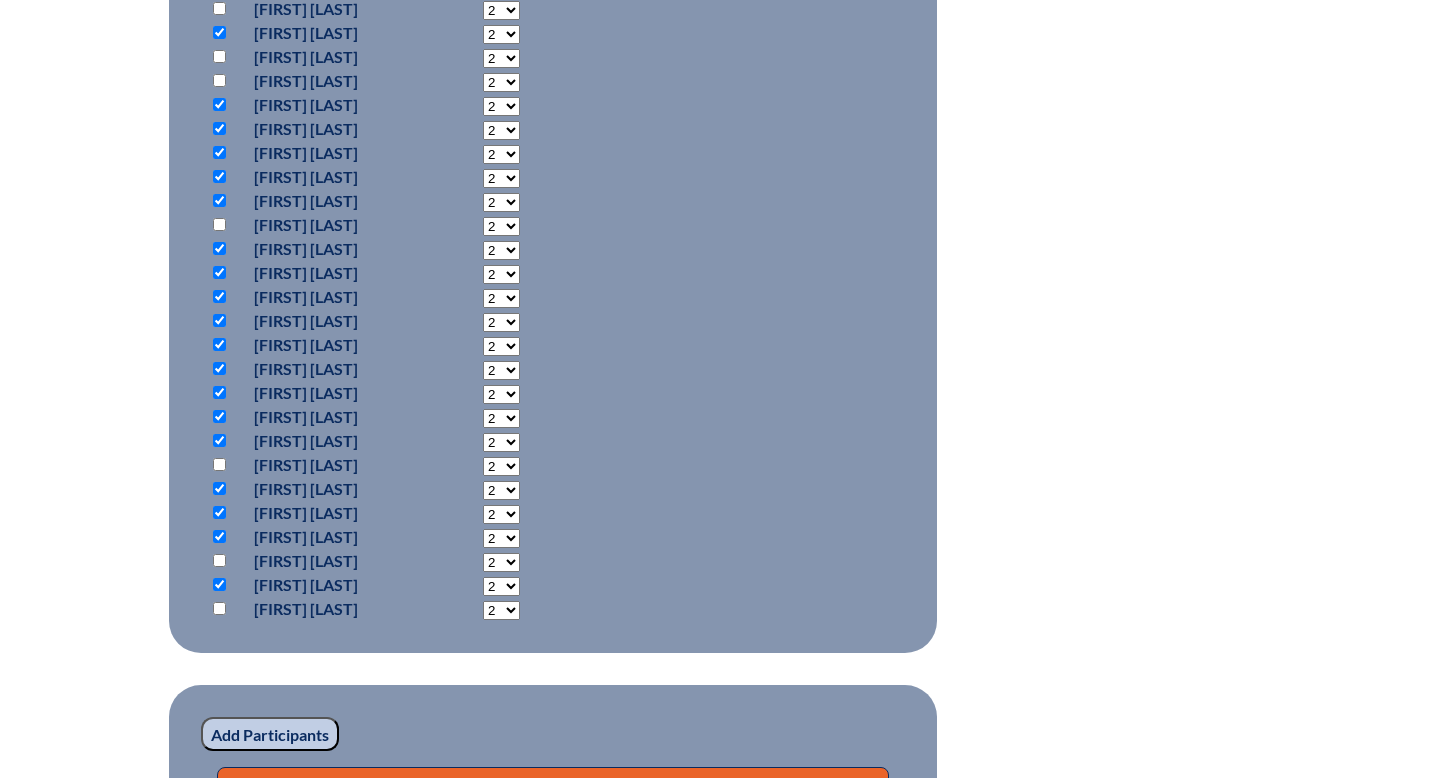 click at bounding box center [219, 608] 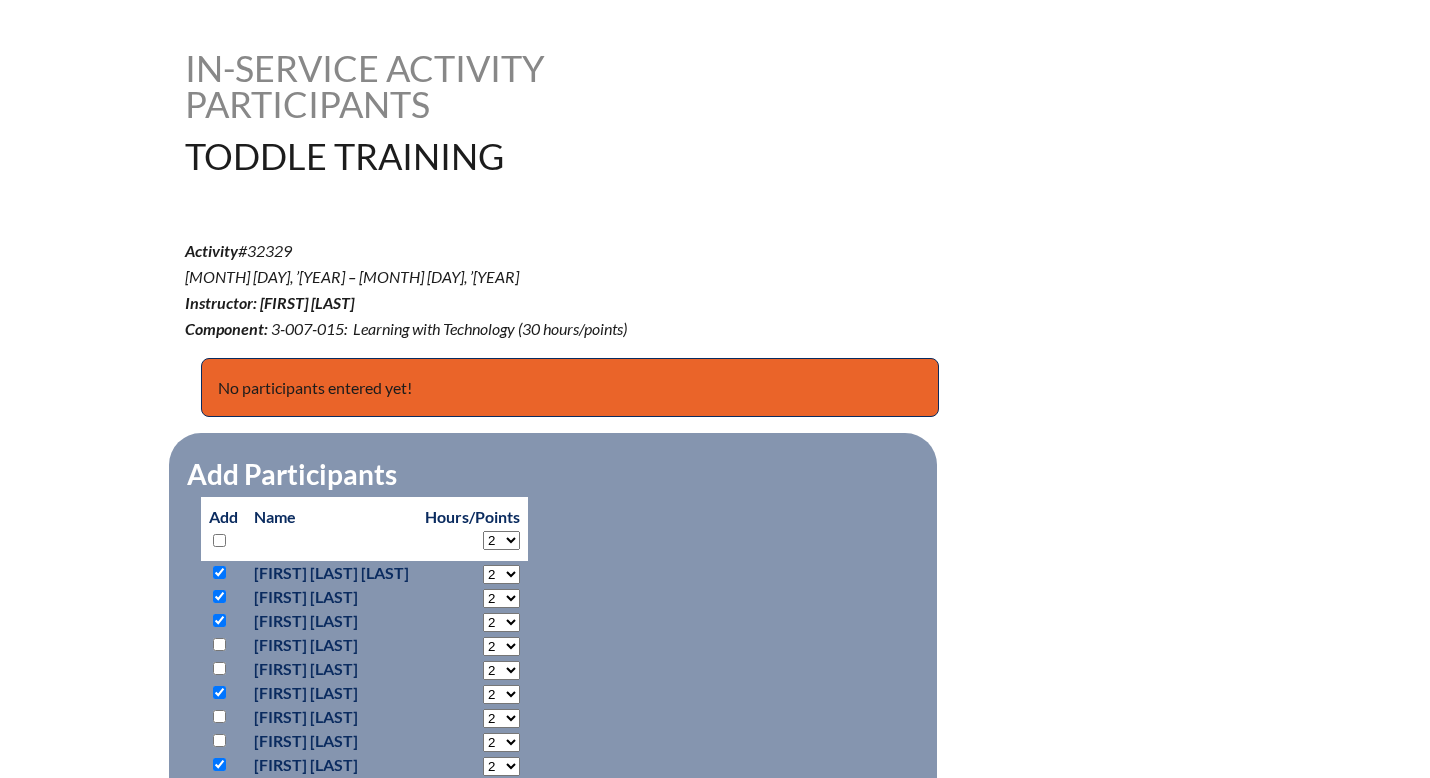 scroll, scrollTop: 482, scrollLeft: 0, axis: vertical 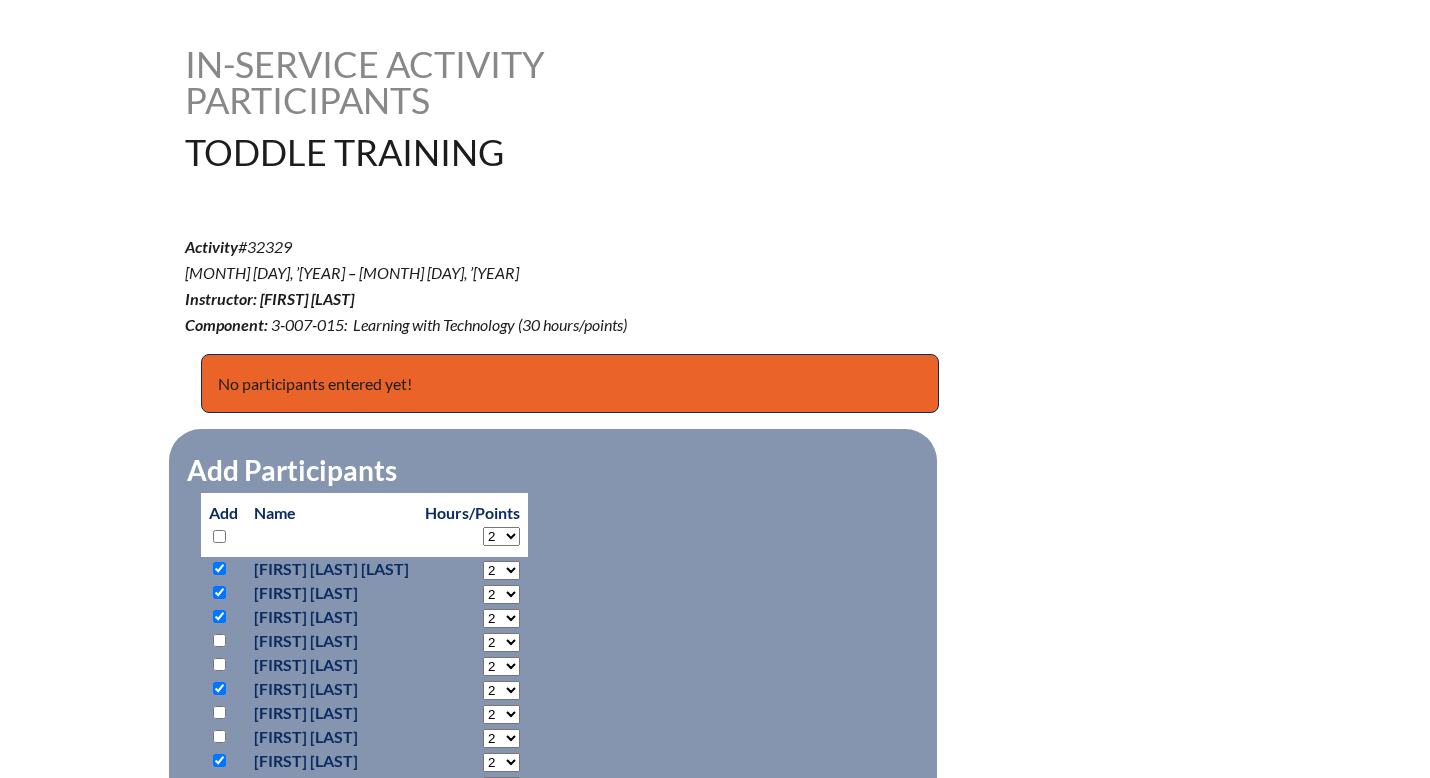 click on "2
3
4
5
6 7 8 9 10 11 12 13 14 15 16 17 18 19 20 21 22 23 24 25 26 27 28 29 30" at bounding box center [501, 536] 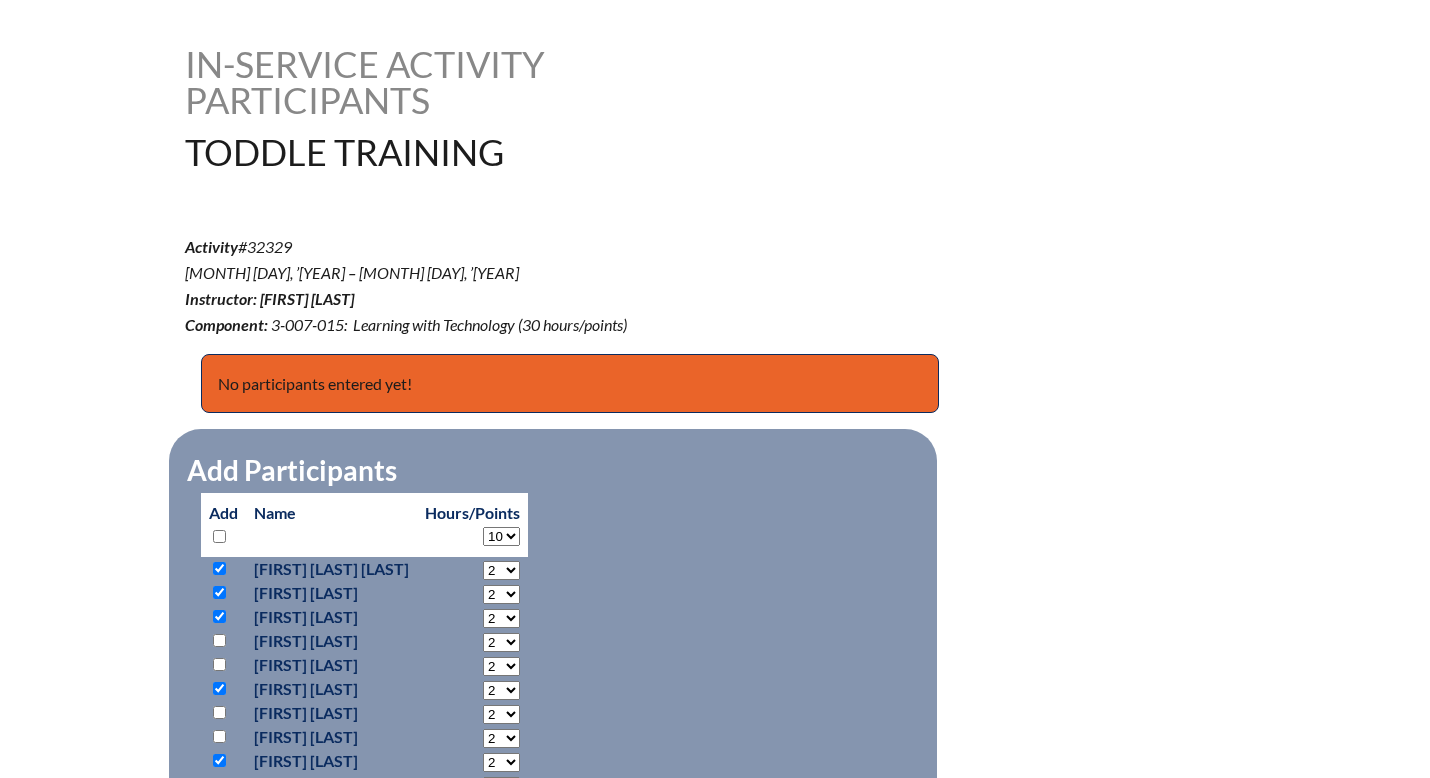 select on "10" 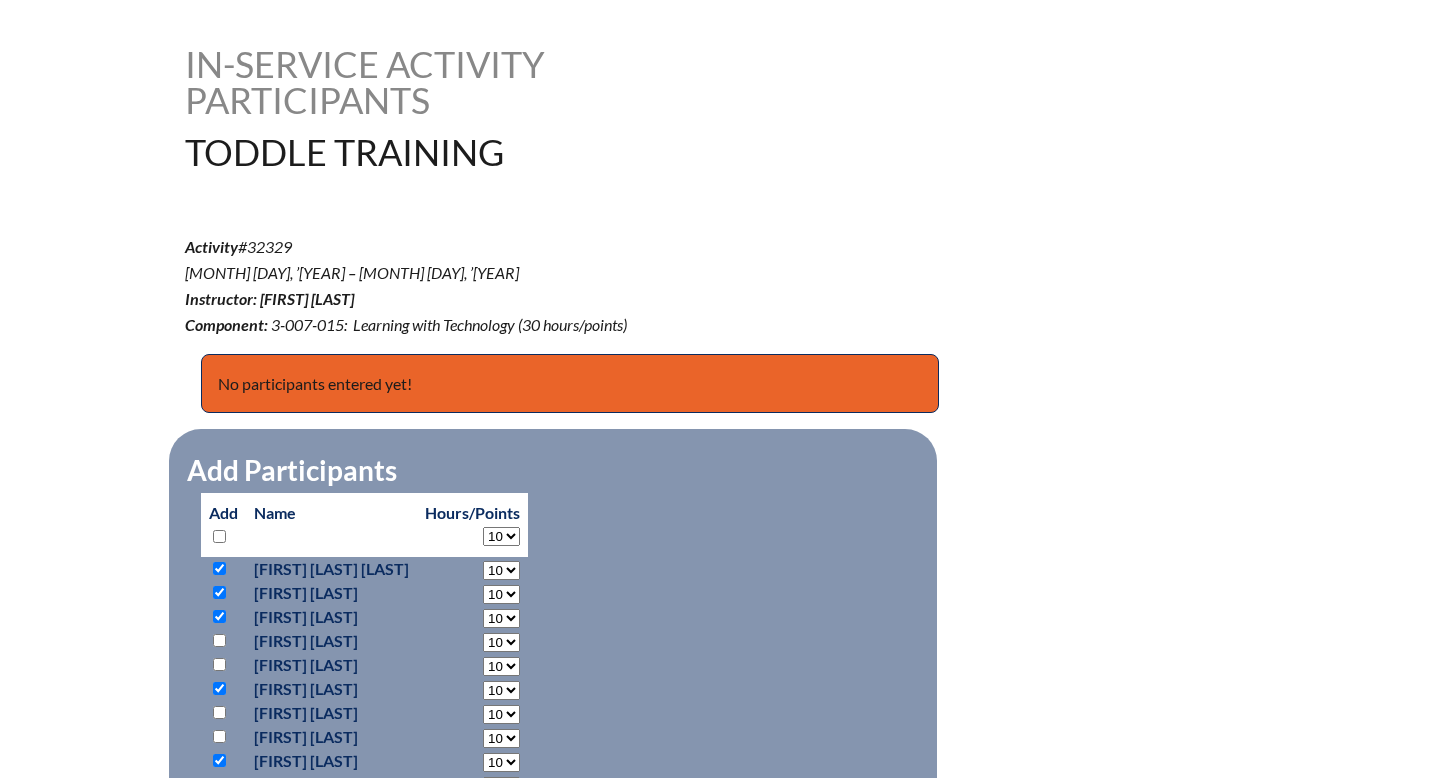 select on "10" 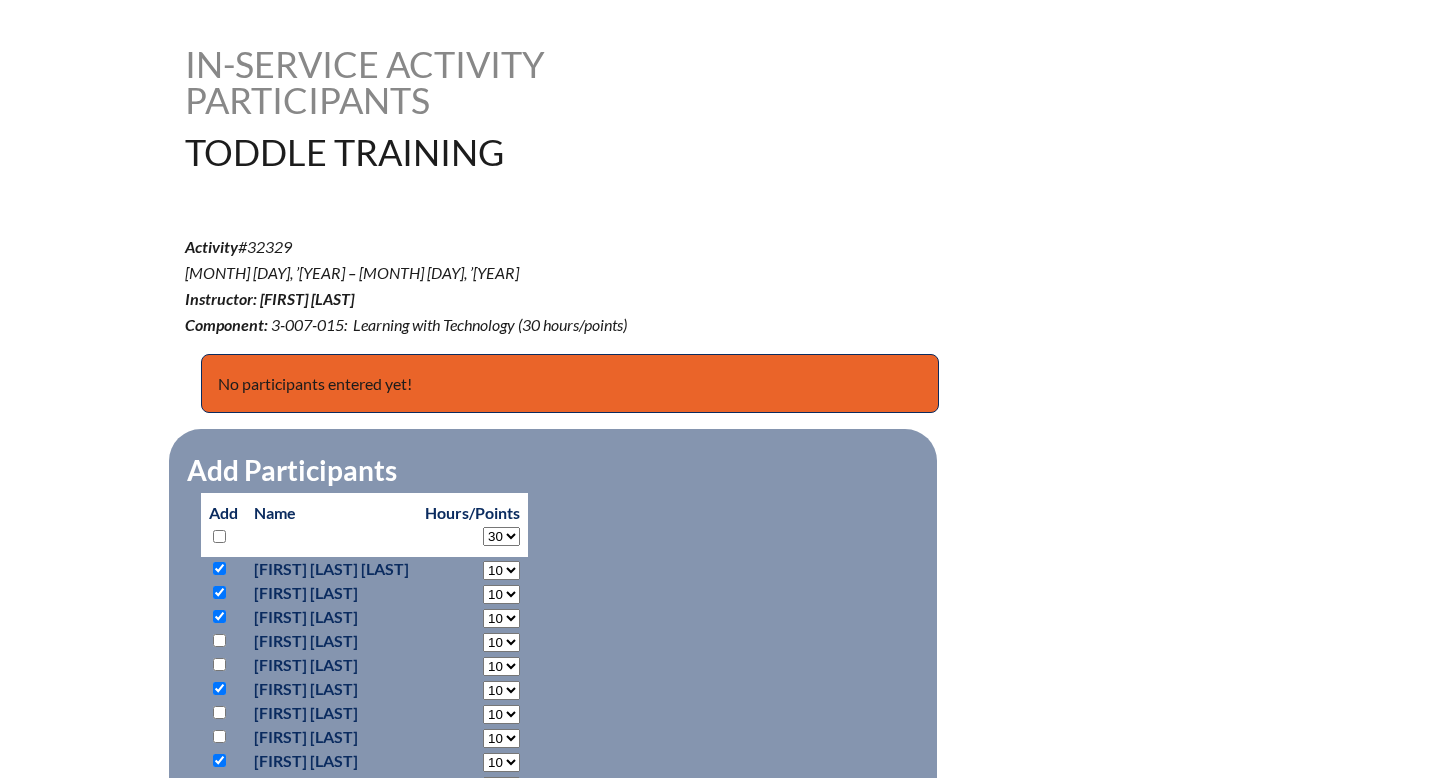 select on "30" 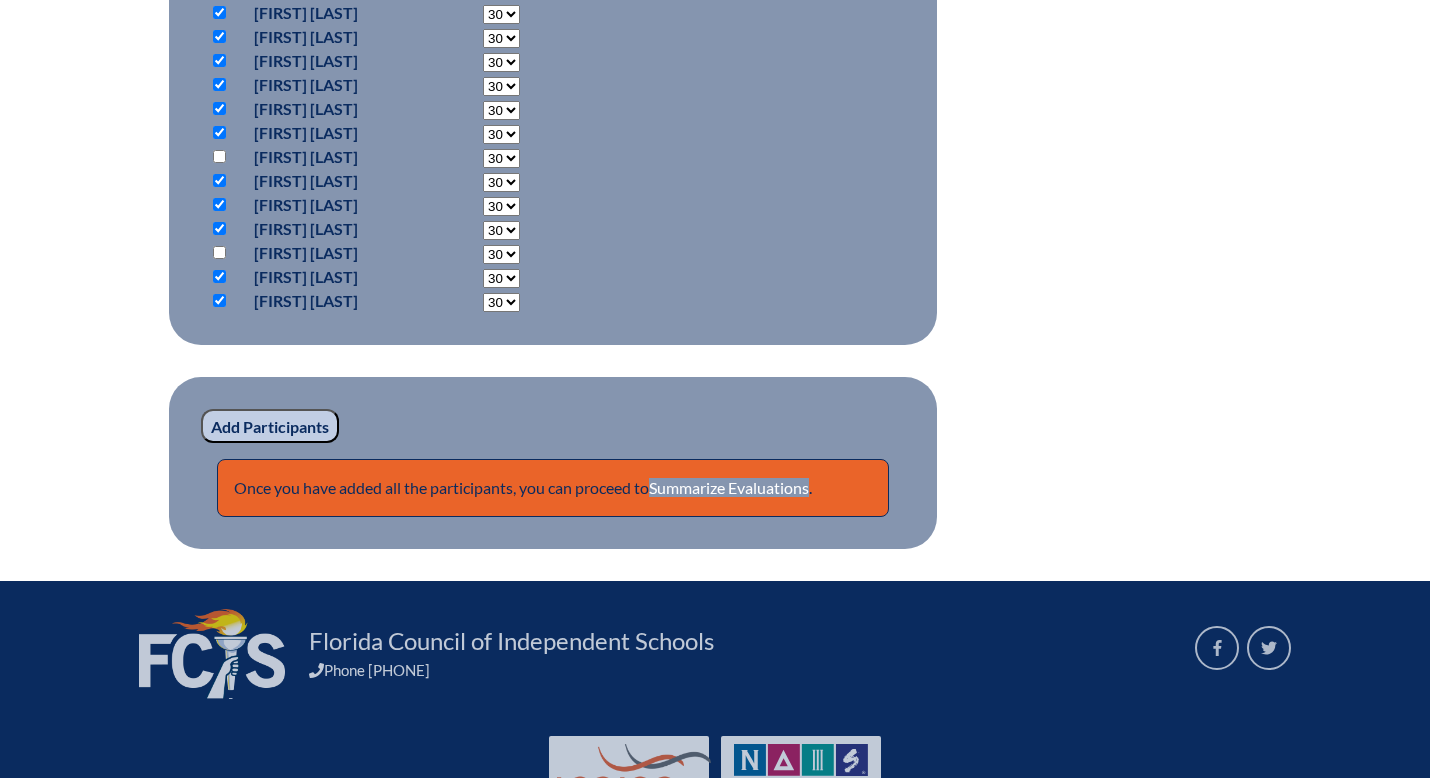 scroll, scrollTop: 1445, scrollLeft: 0, axis: vertical 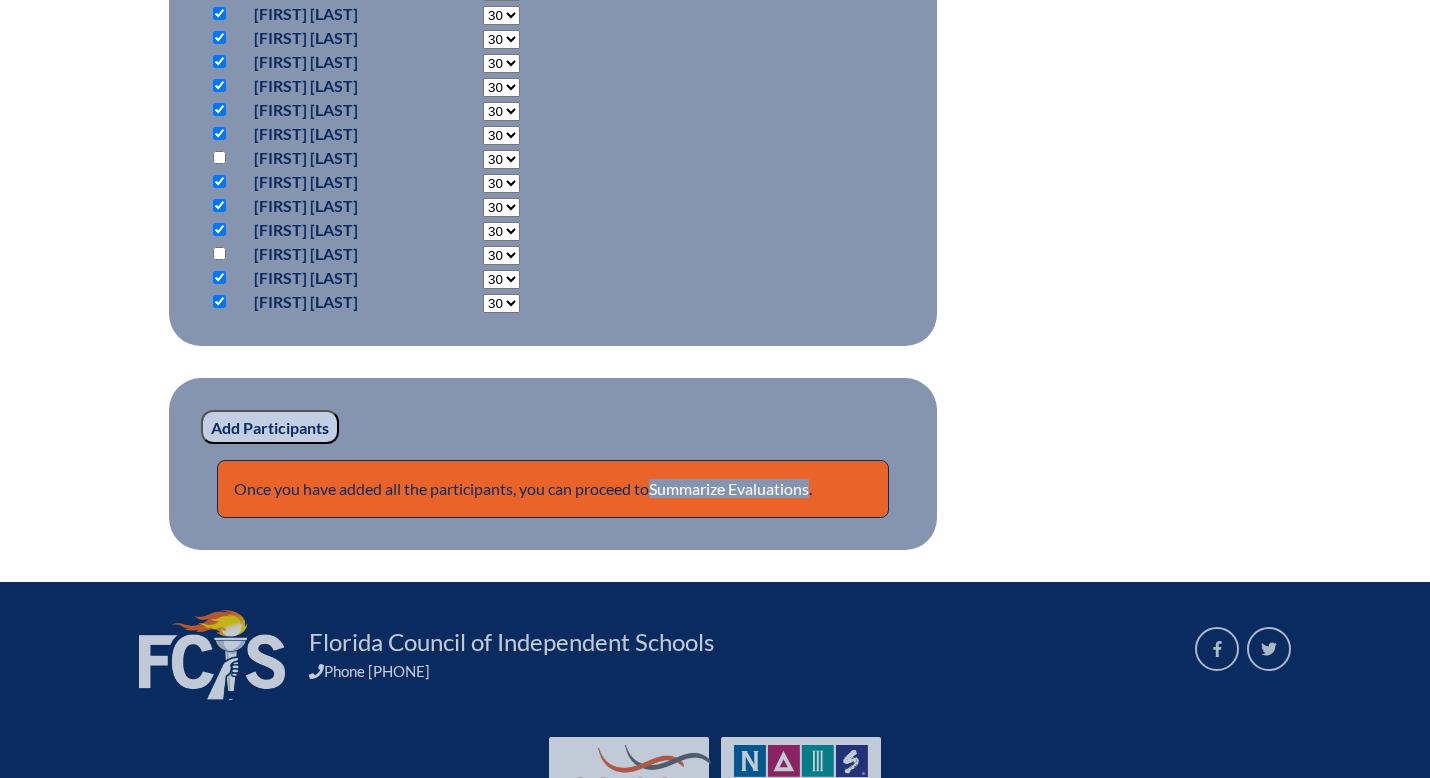 click on "Add Participants" at bounding box center (270, 427) 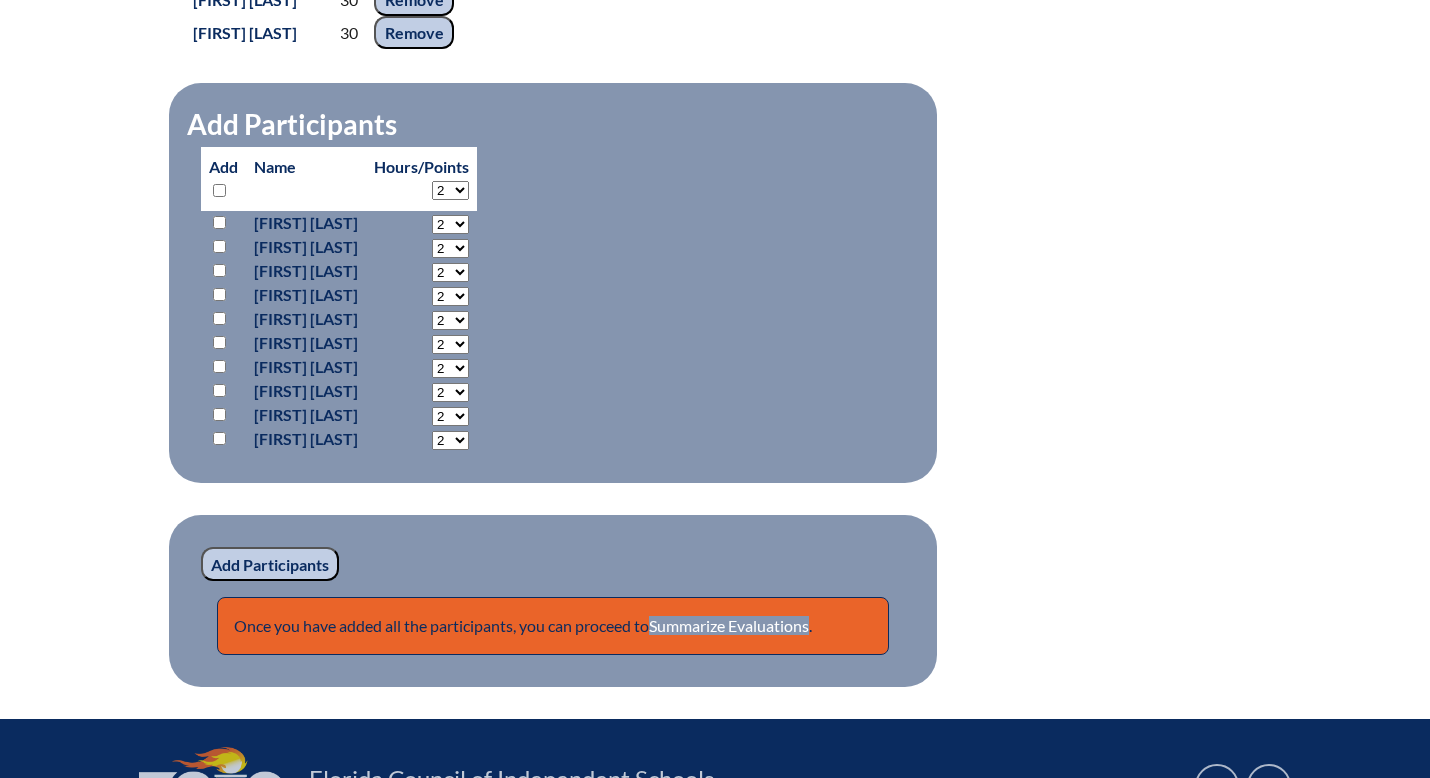 scroll, scrollTop: 1570, scrollLeft: 0, axis: vertical 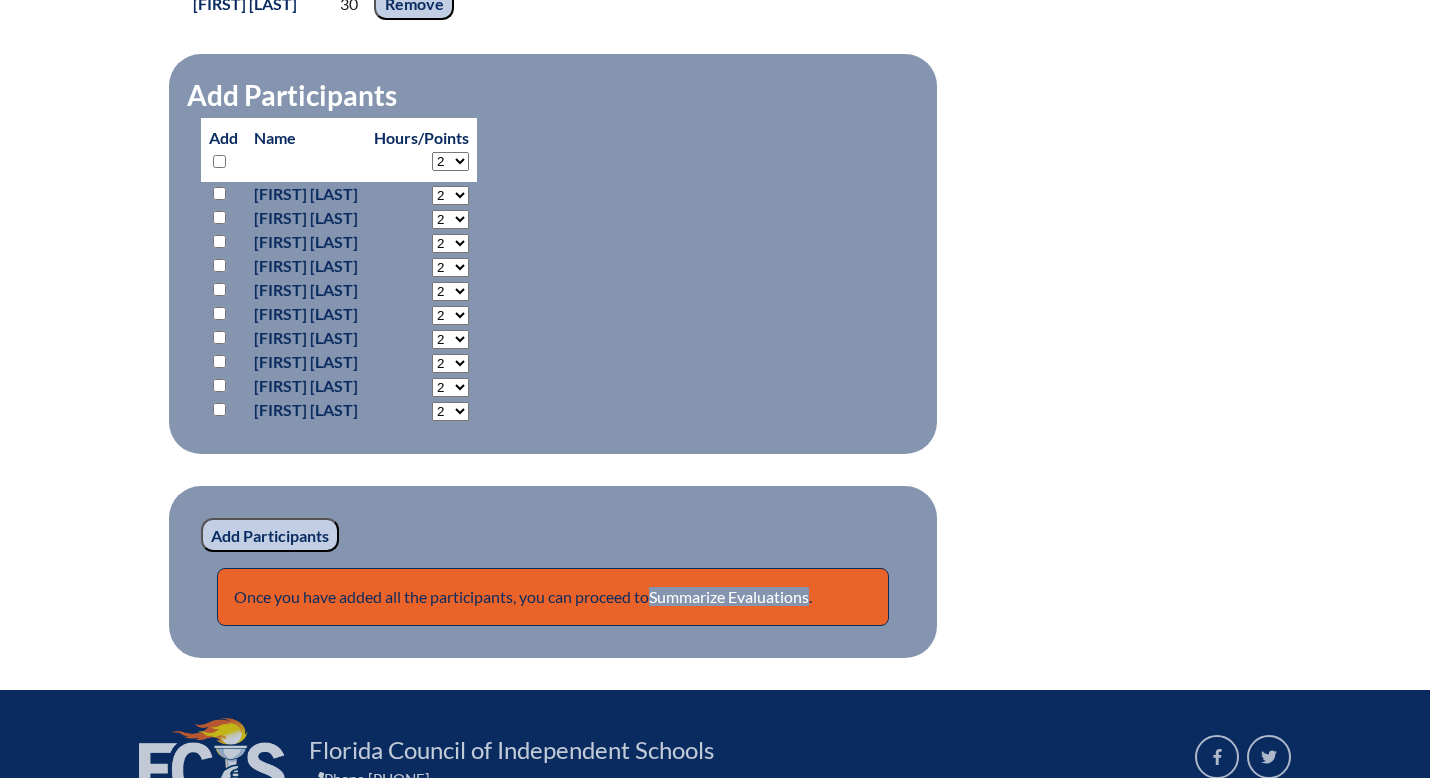 click at bounding box center (219, 193) 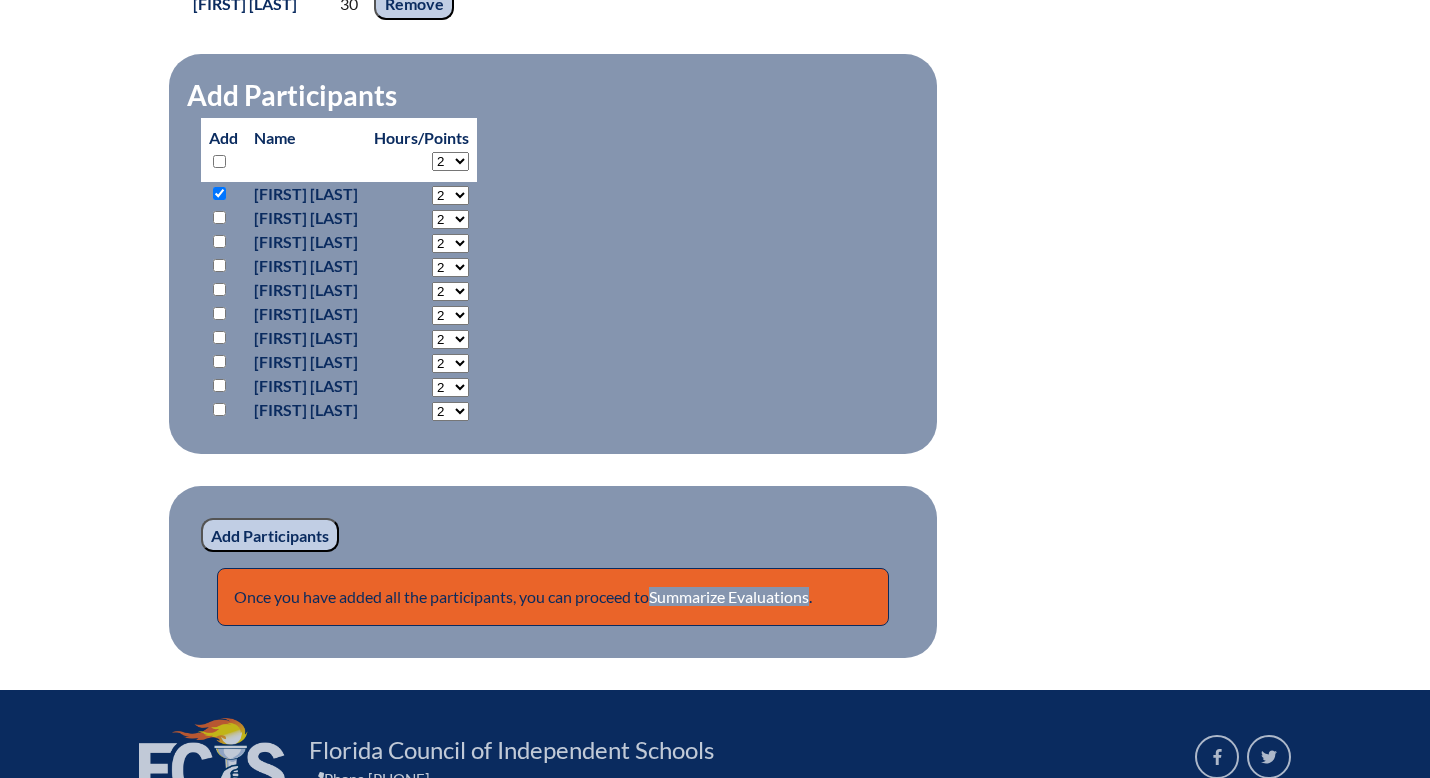 click at bounding box center (219, 217) 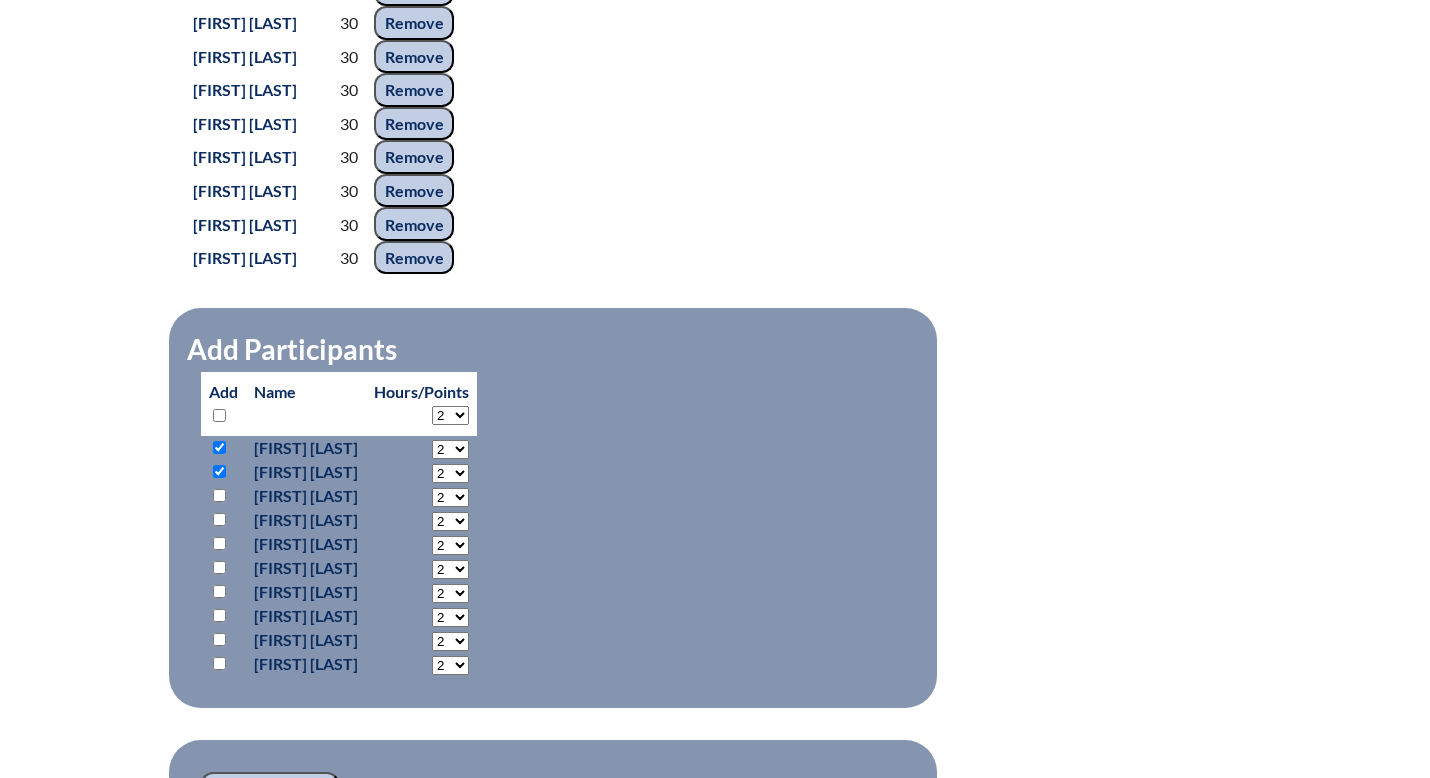 scroll, scrollTop: 1365, scrollLeft: 0, axis: vertical 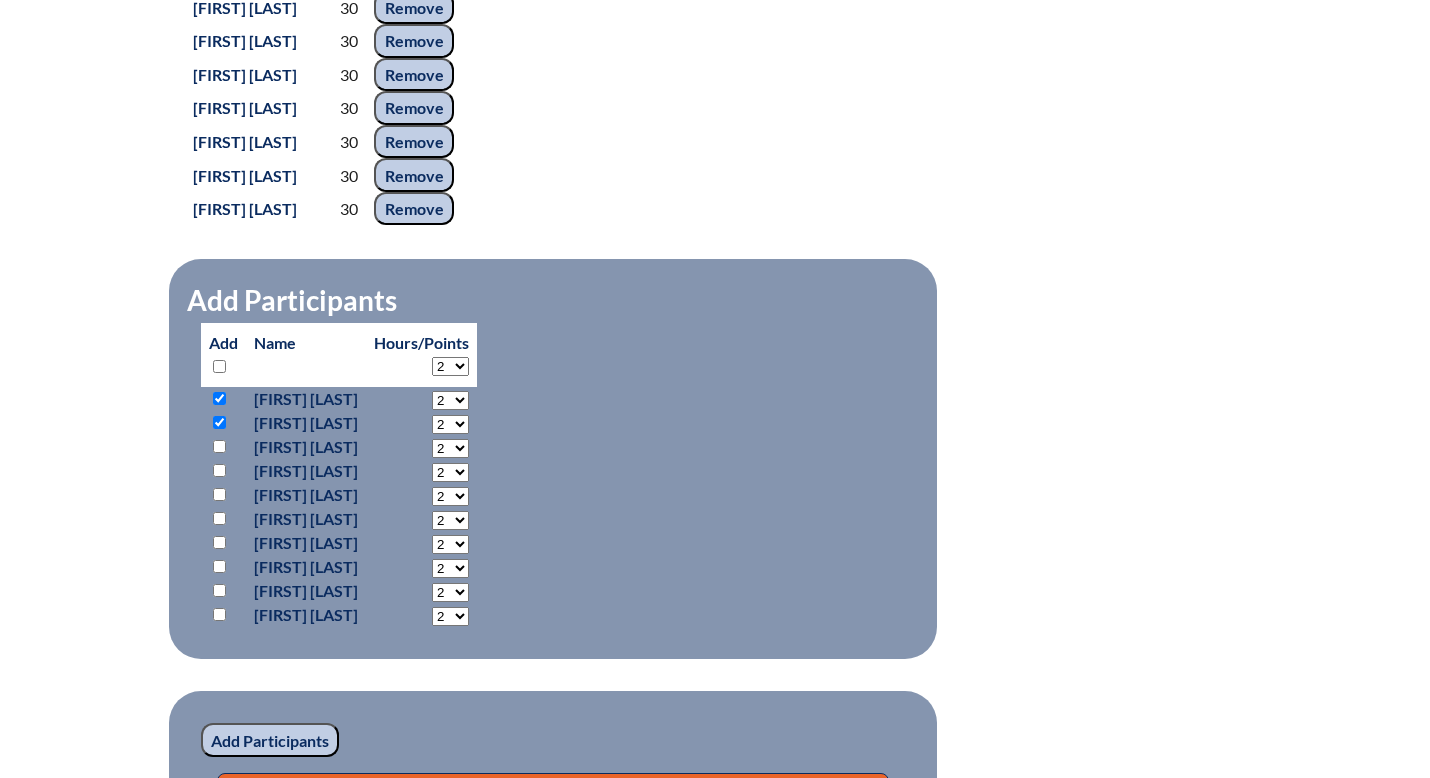 click on "2
3
4
5
6 7 8 9 10 11 12 13 14 15 16 17 18 19 20 21 22 23 24 25 26 27 28 29 30" at bounding box center (450, 366) 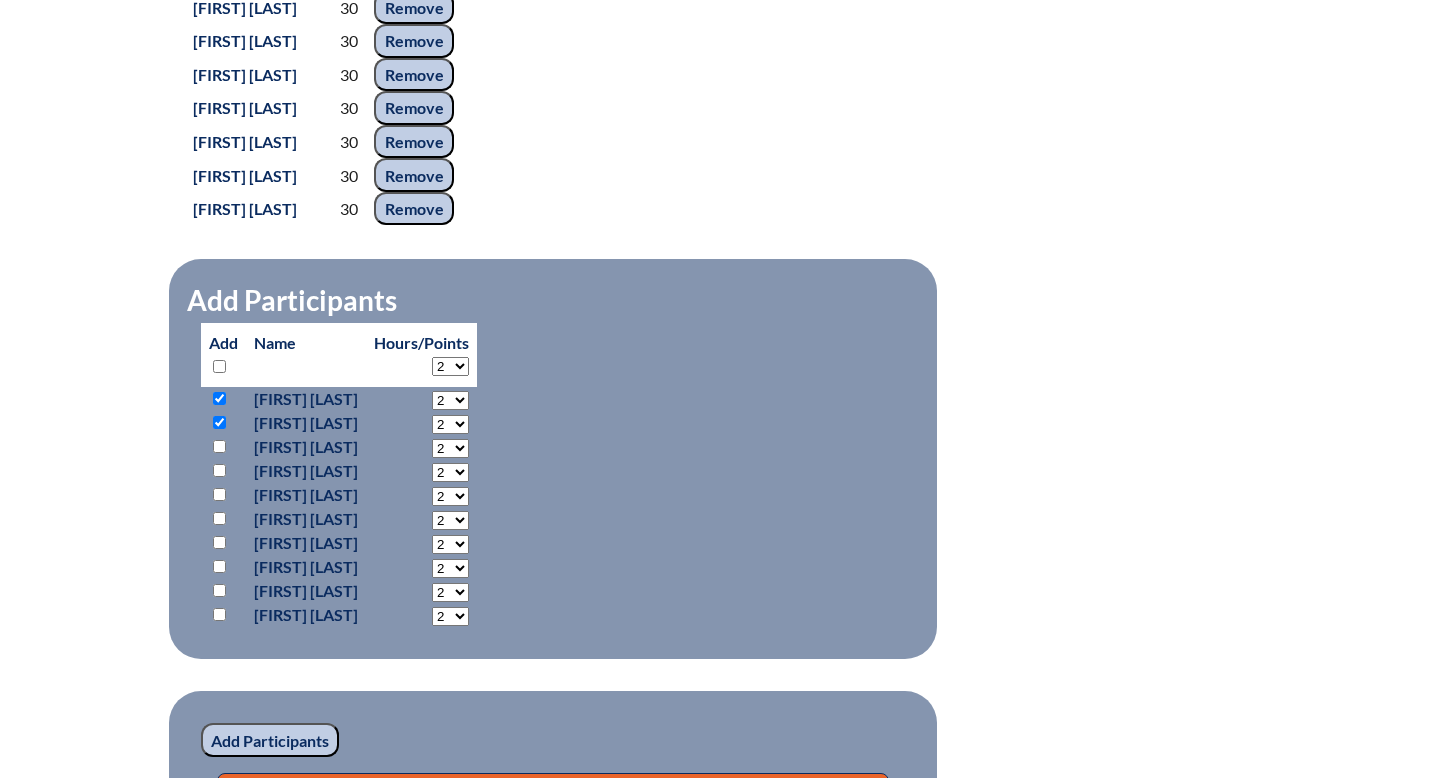 select on "30" 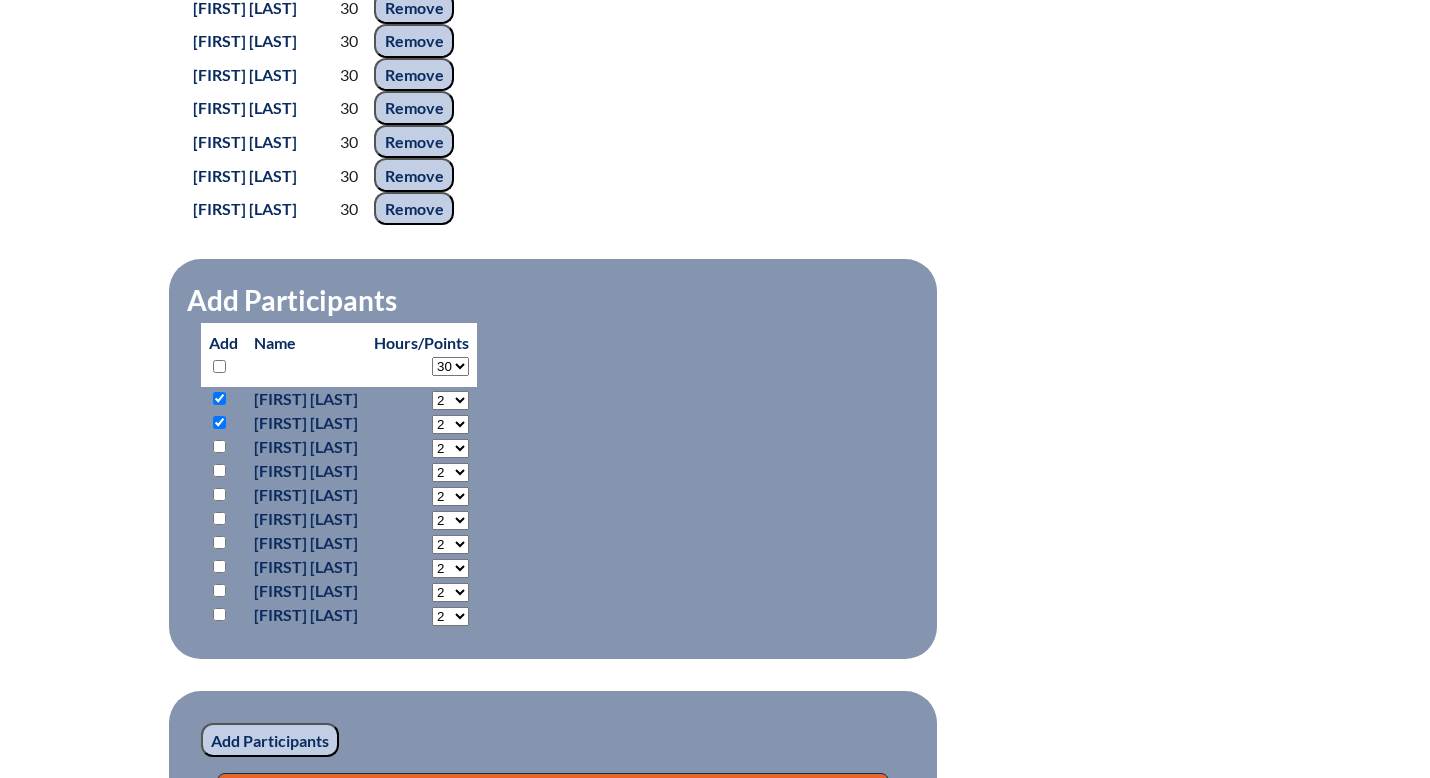 select on "30" 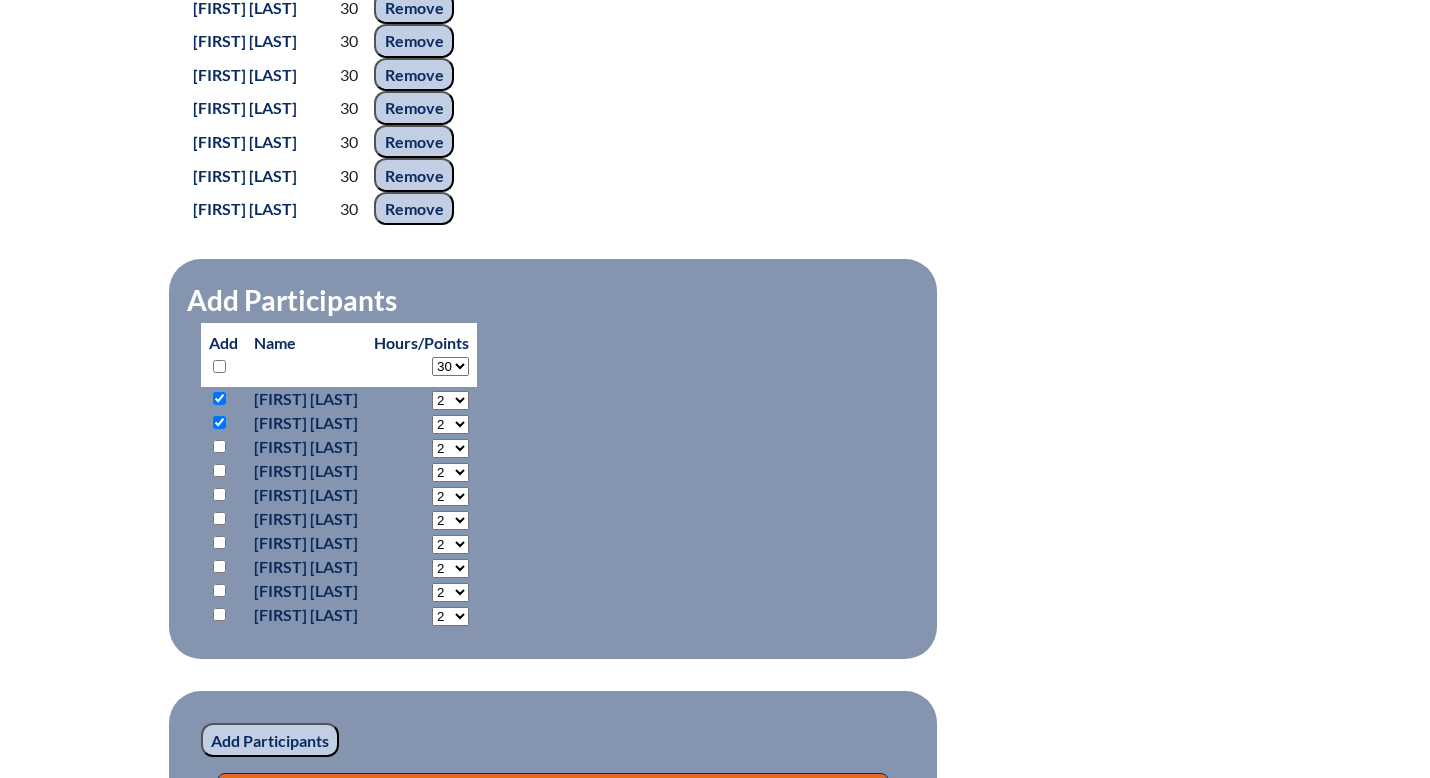 select on "30" 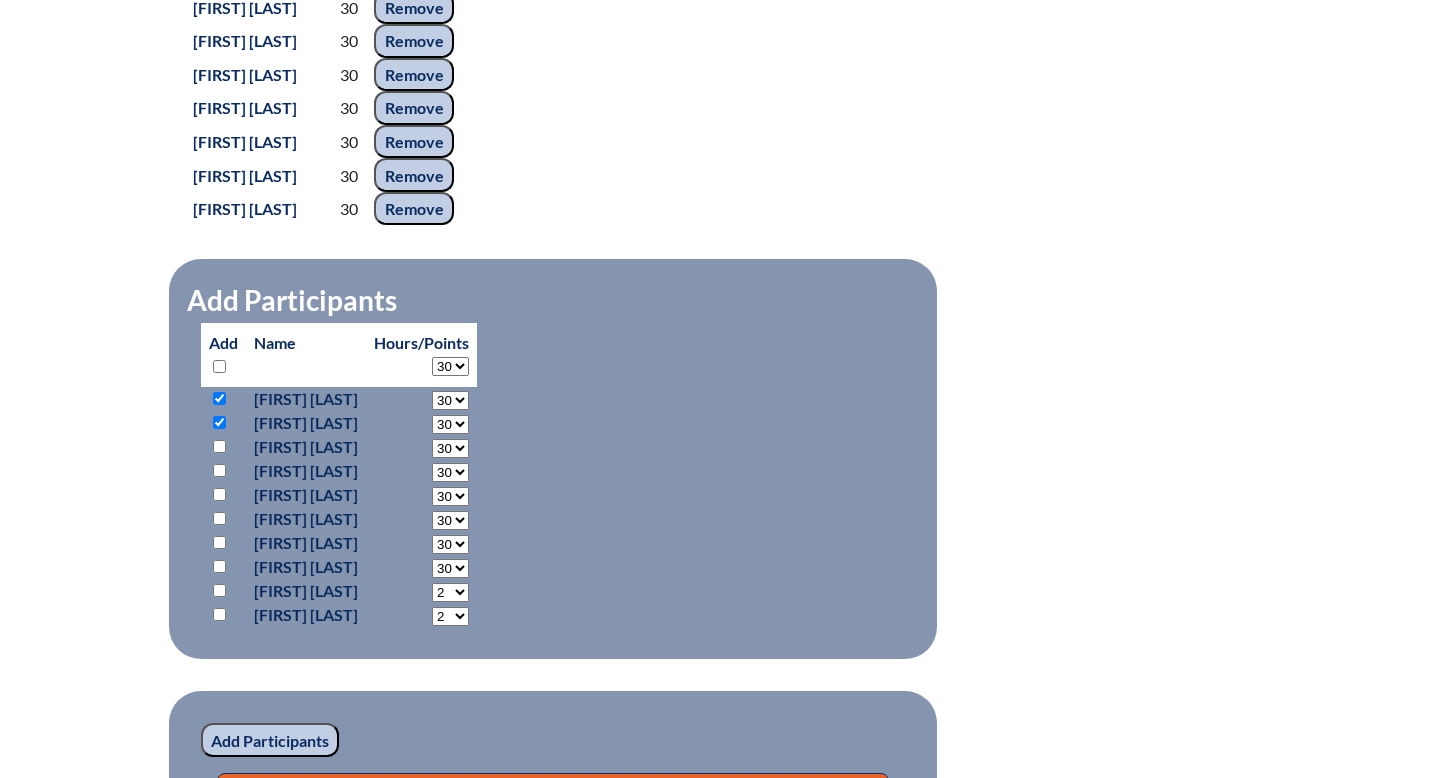 select on "30" 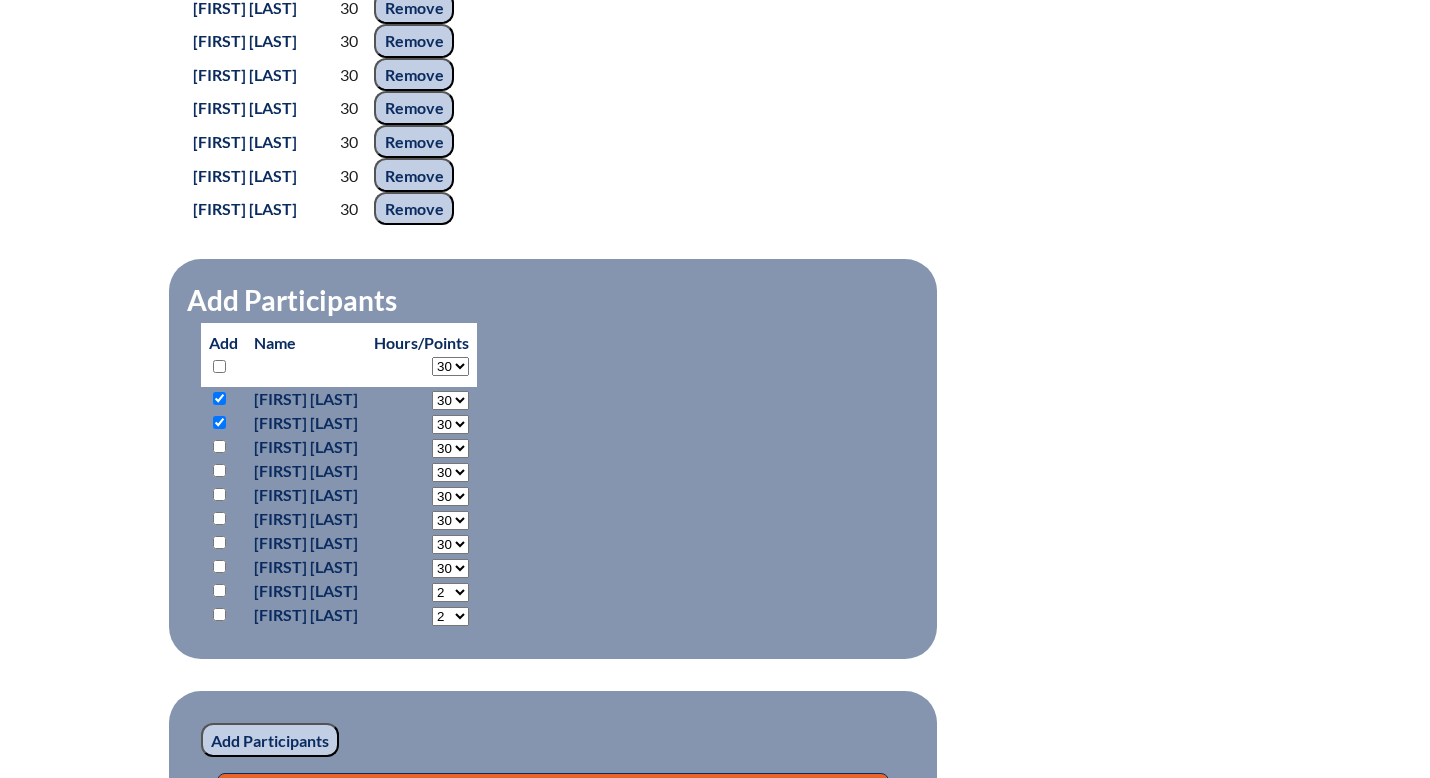select on "30" 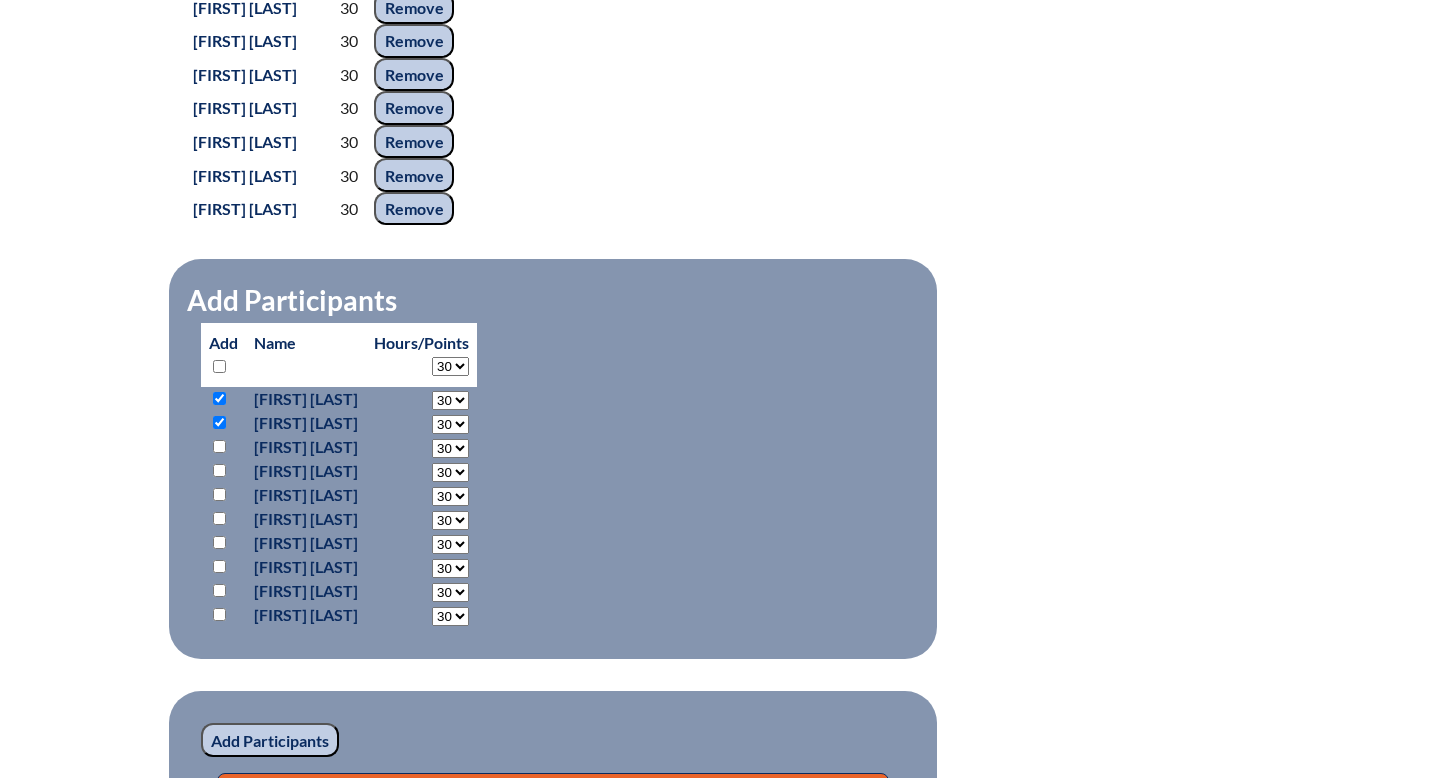 click at bounding box center (219, 518) 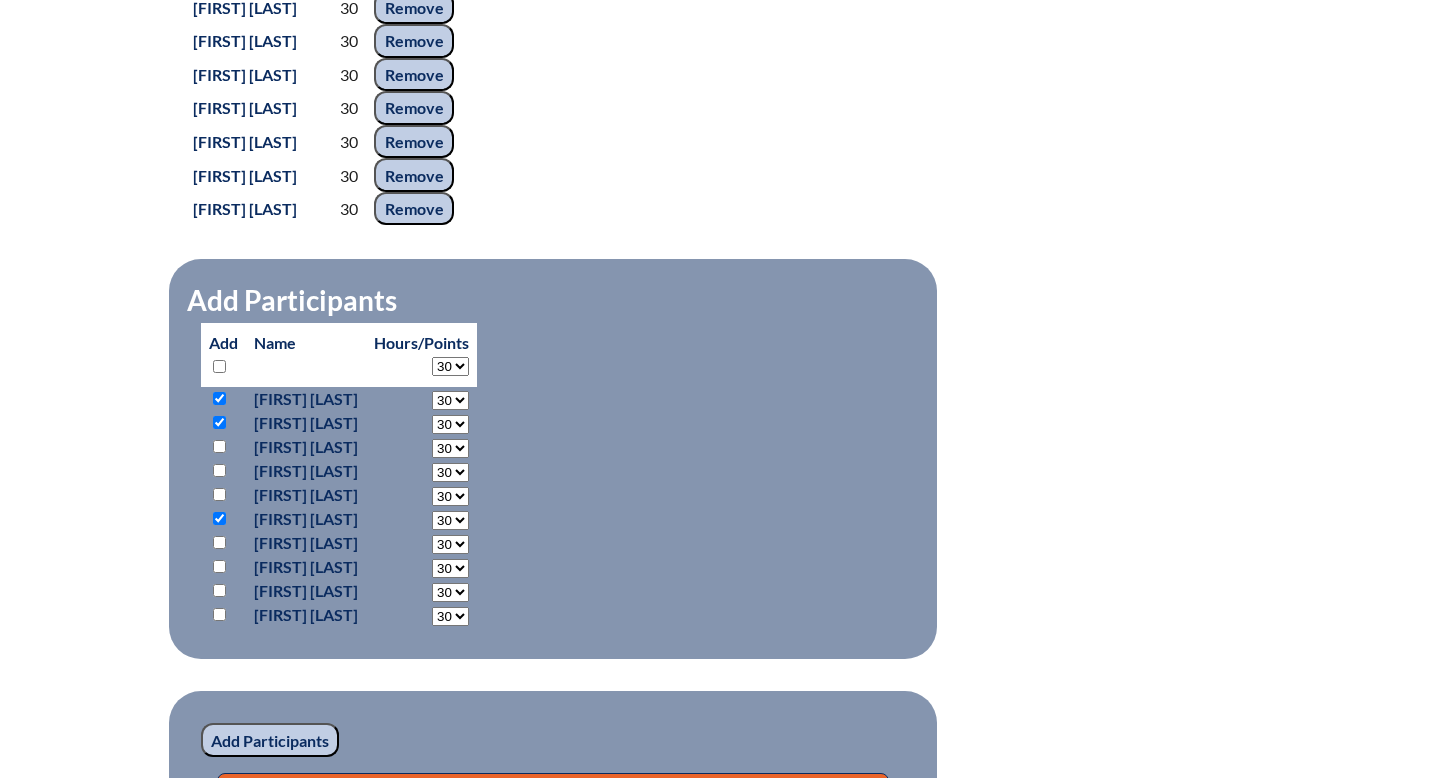 click at bounding box center [219, 542] 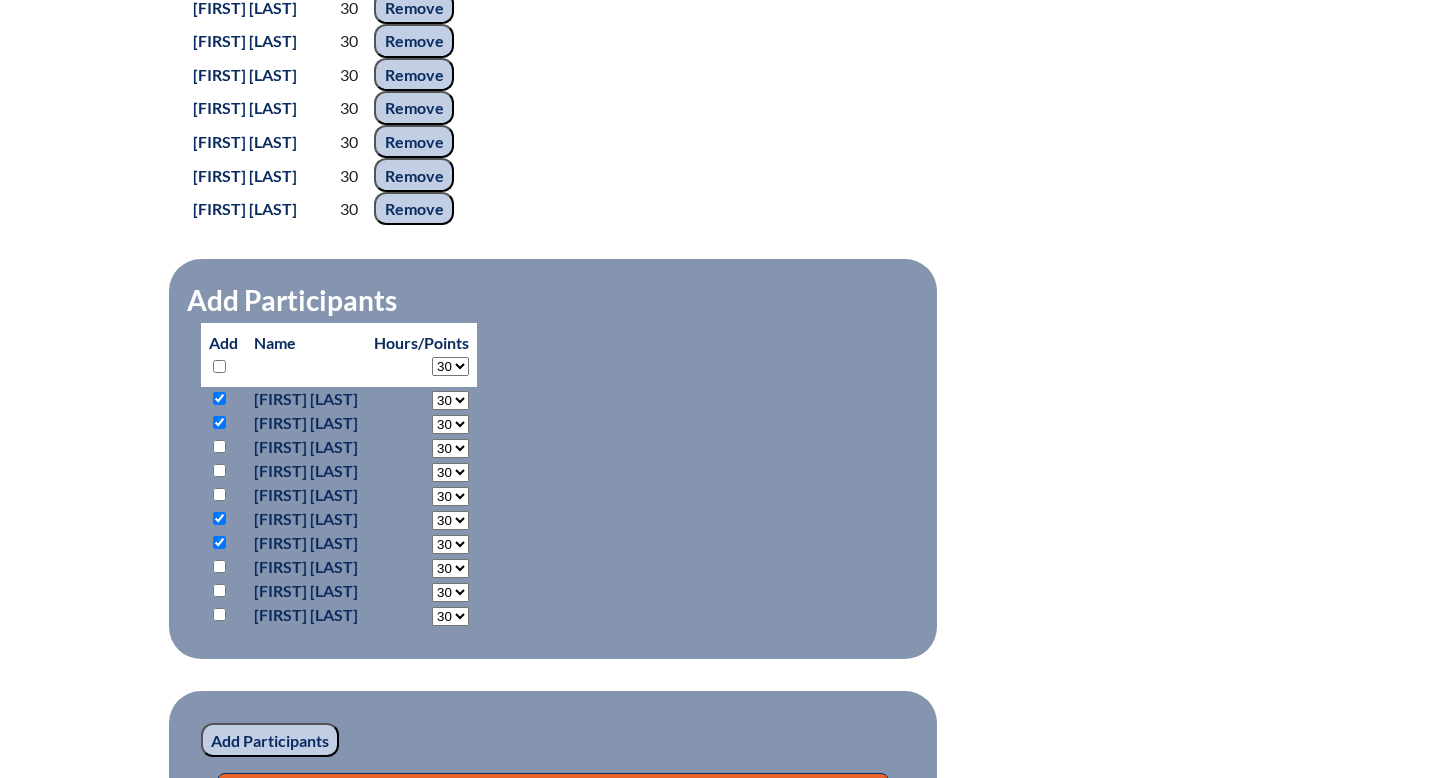click at bounding box center (219, 566) 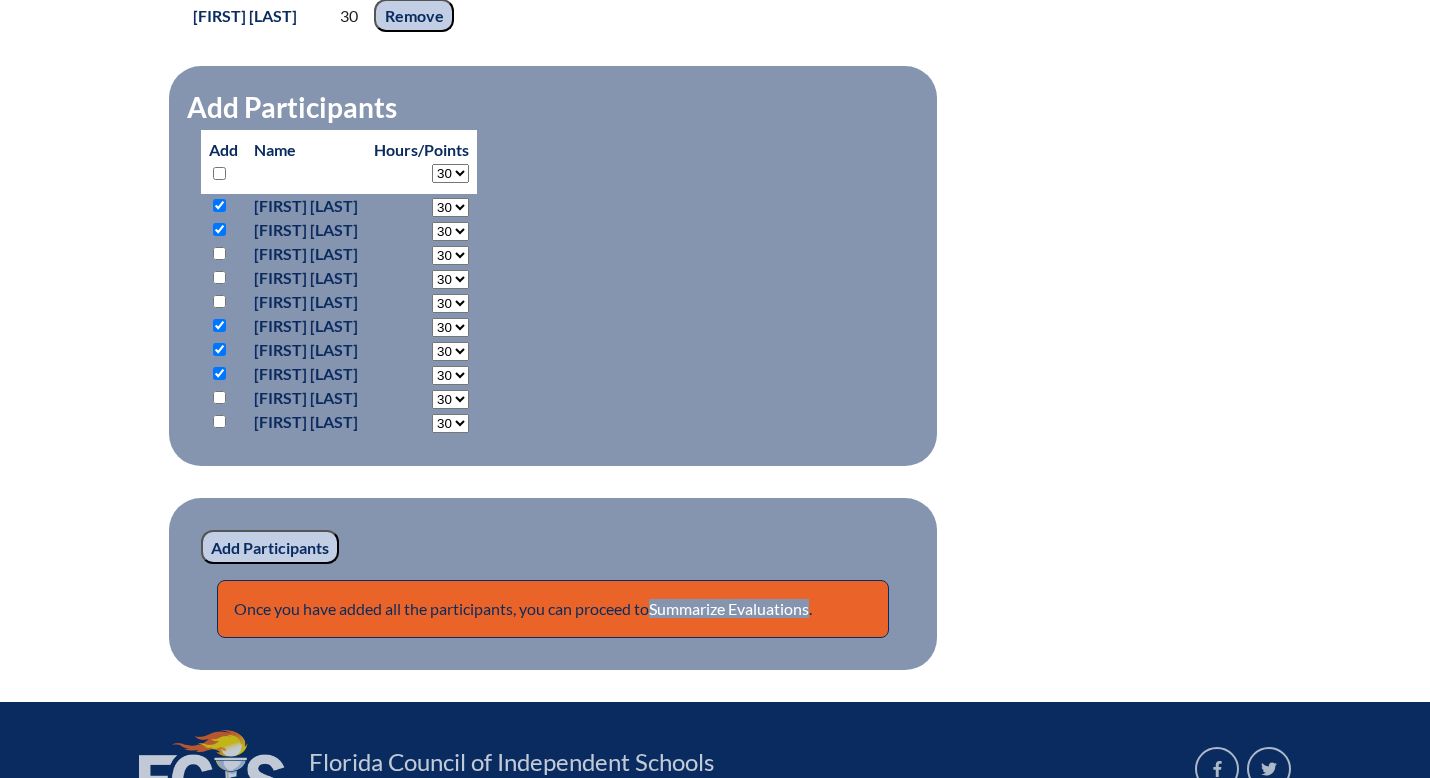 scroll, scrollTop: 1570, scrollLeft: 0, axis: vertical 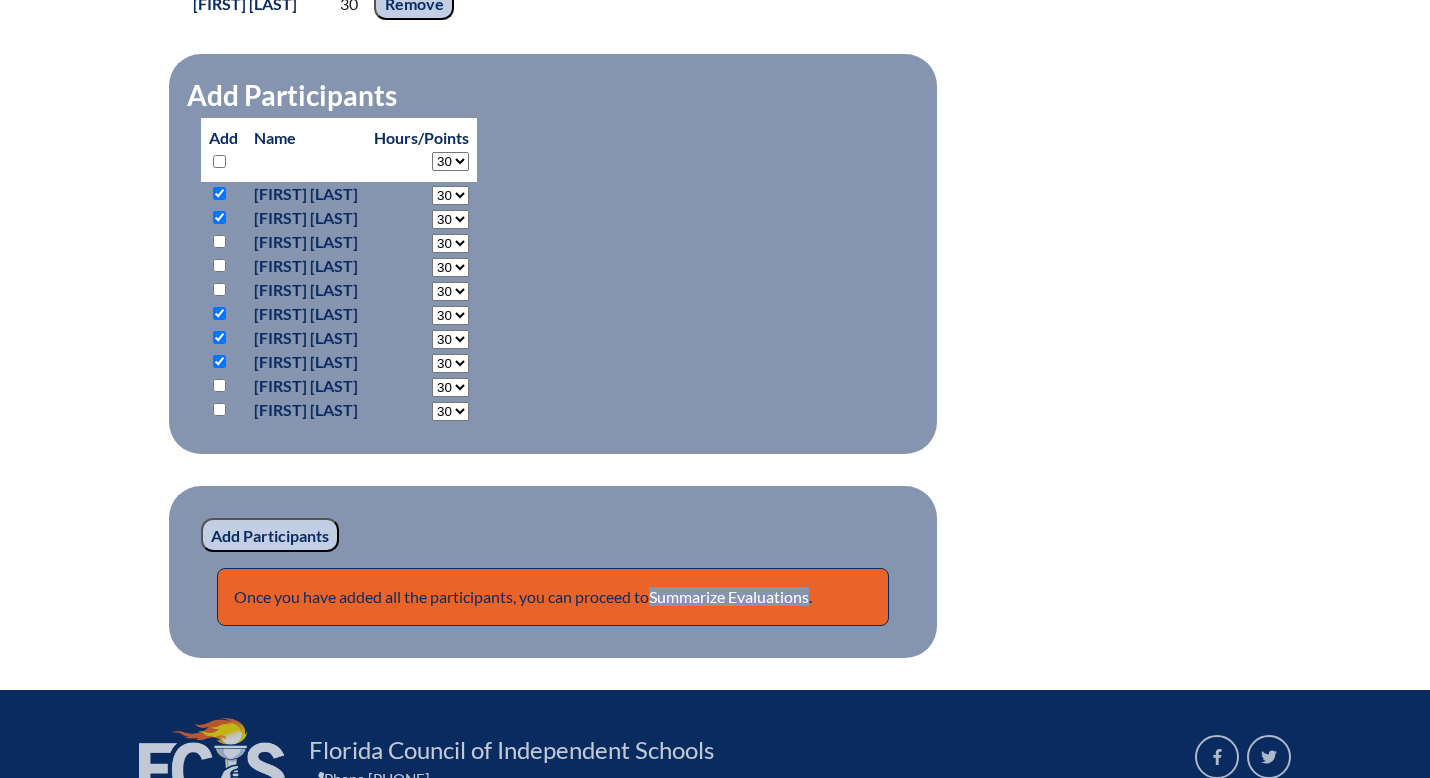 click on "Add Participants" at bounding box center [270, 535] 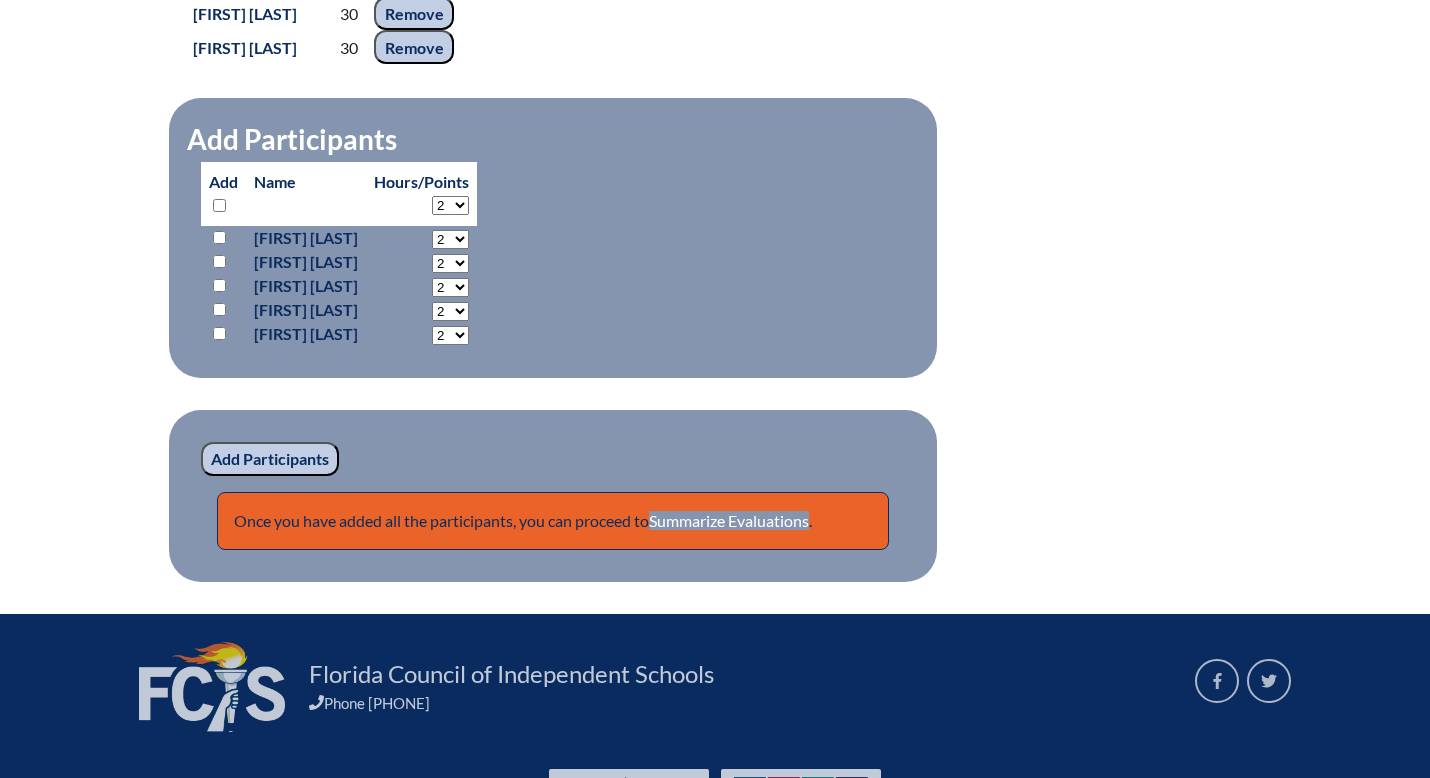 scroll, scrollTop: 1700, scrollLeft: 0, axis: vertical 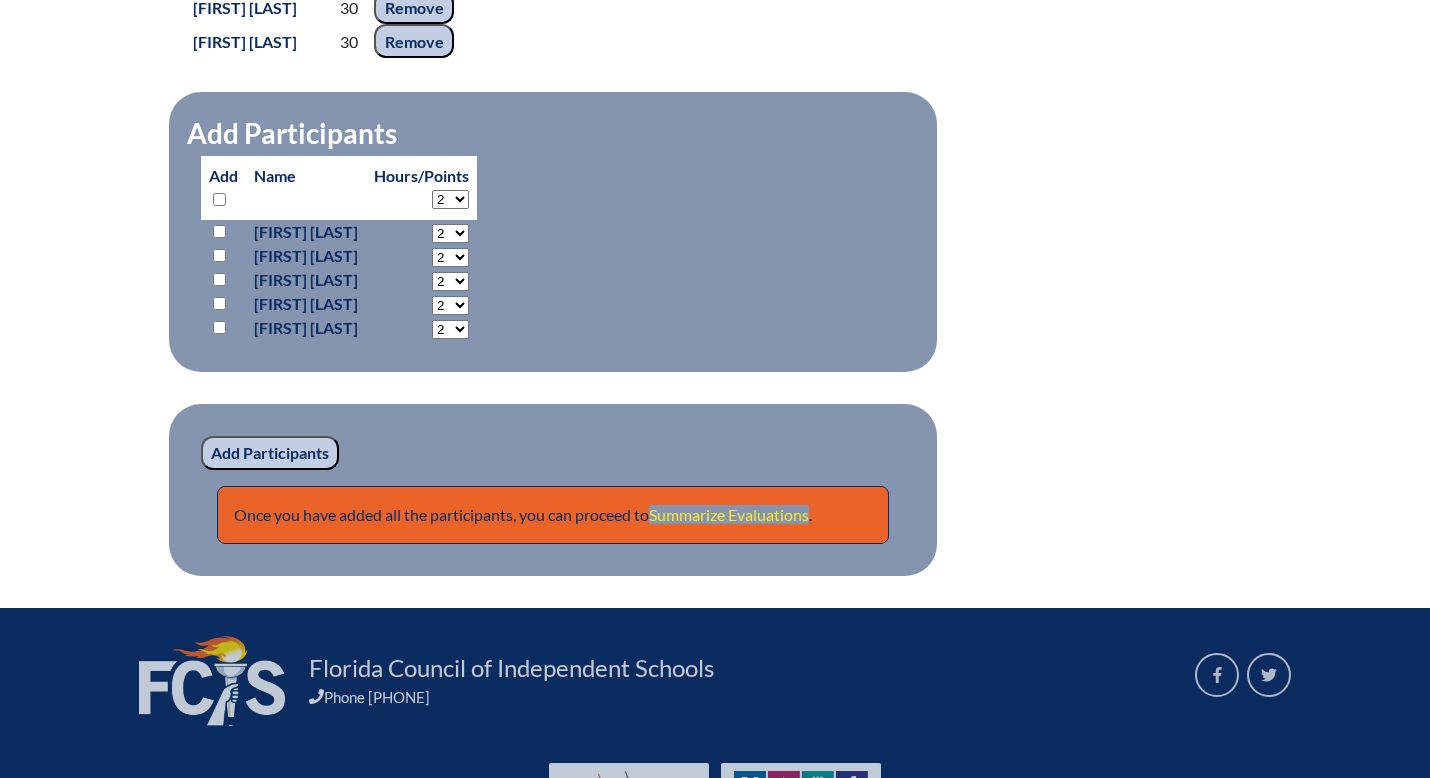 click on "Summarize Evaluations" at bounding box center [729, 514] 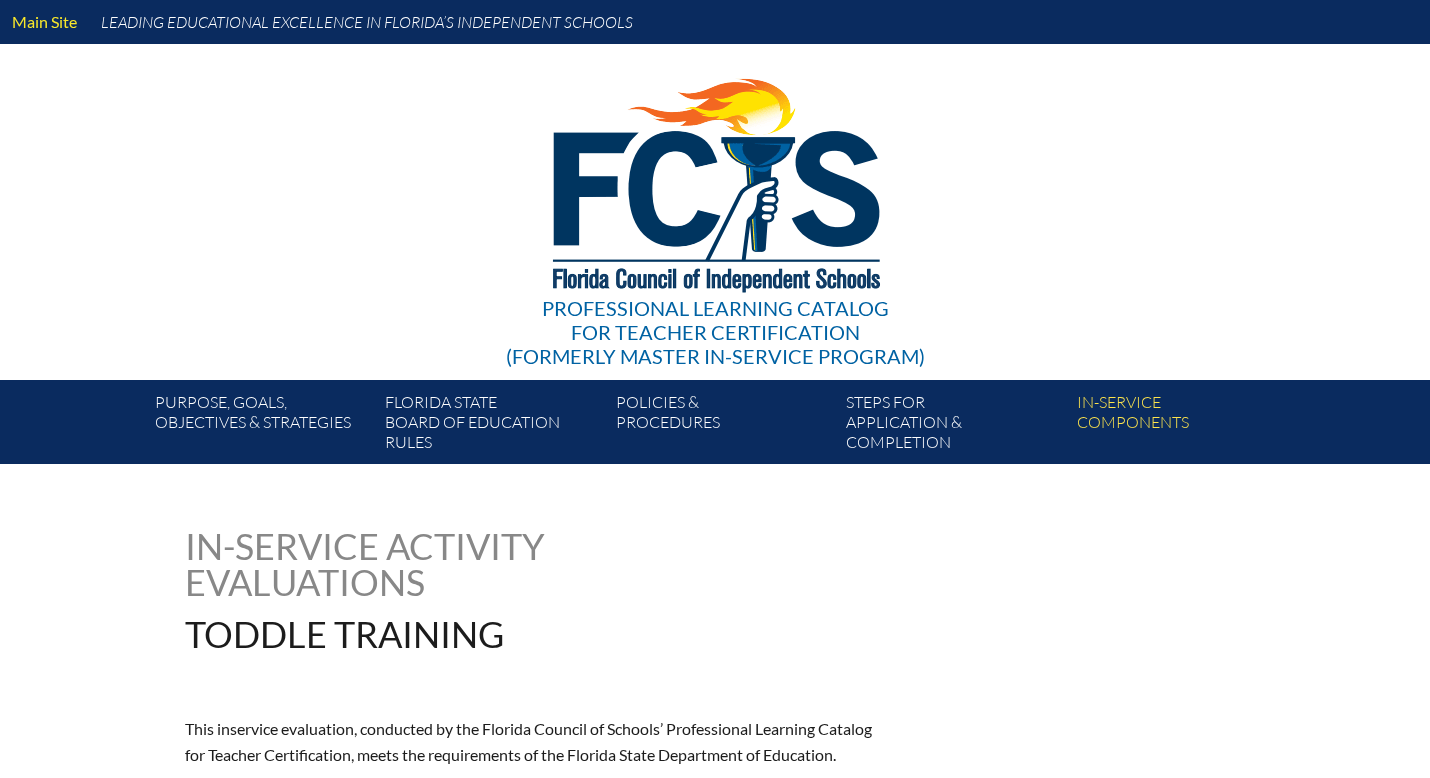type on "0" 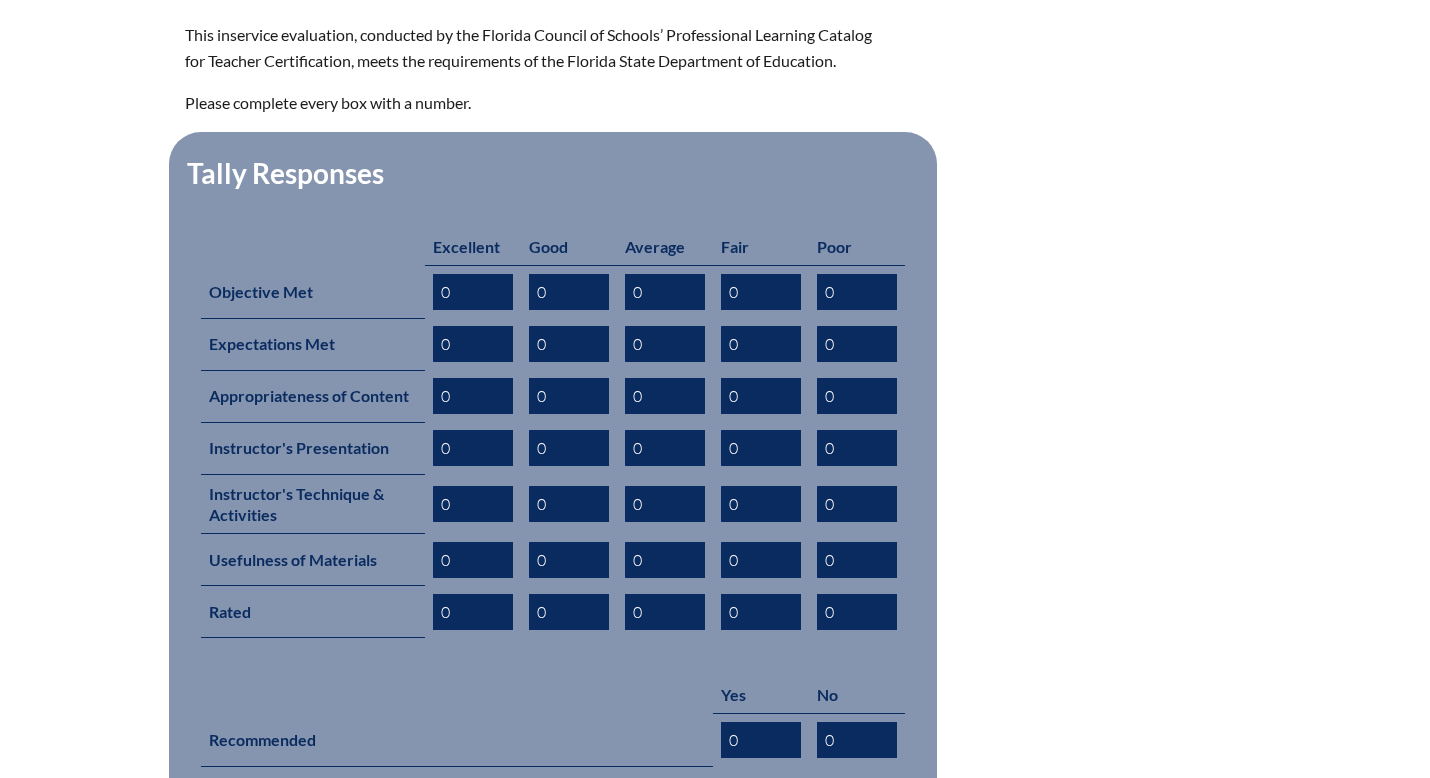scroll, scrollTop: 702, scrollLeft: 0, axis: vertical 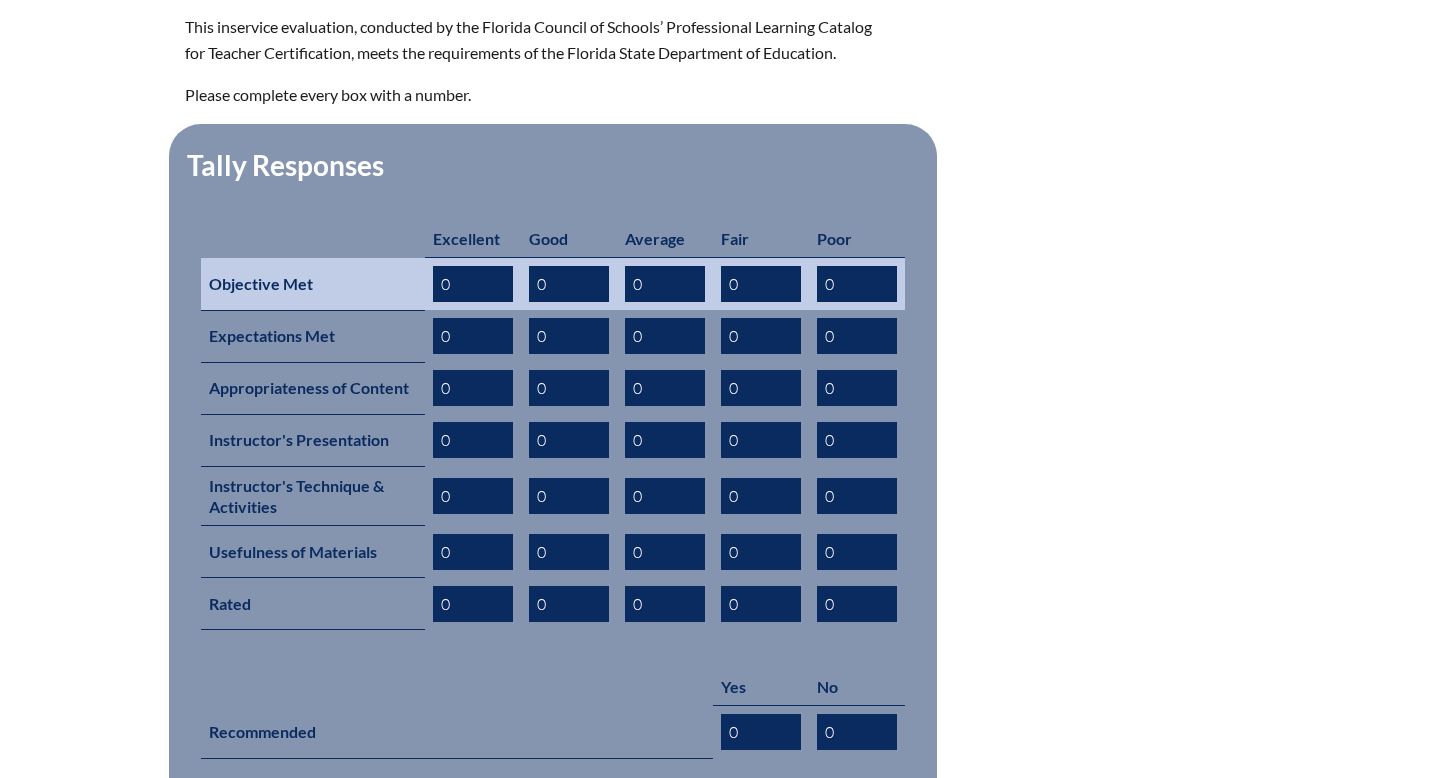click on "0" at bounding box center (473, 284) 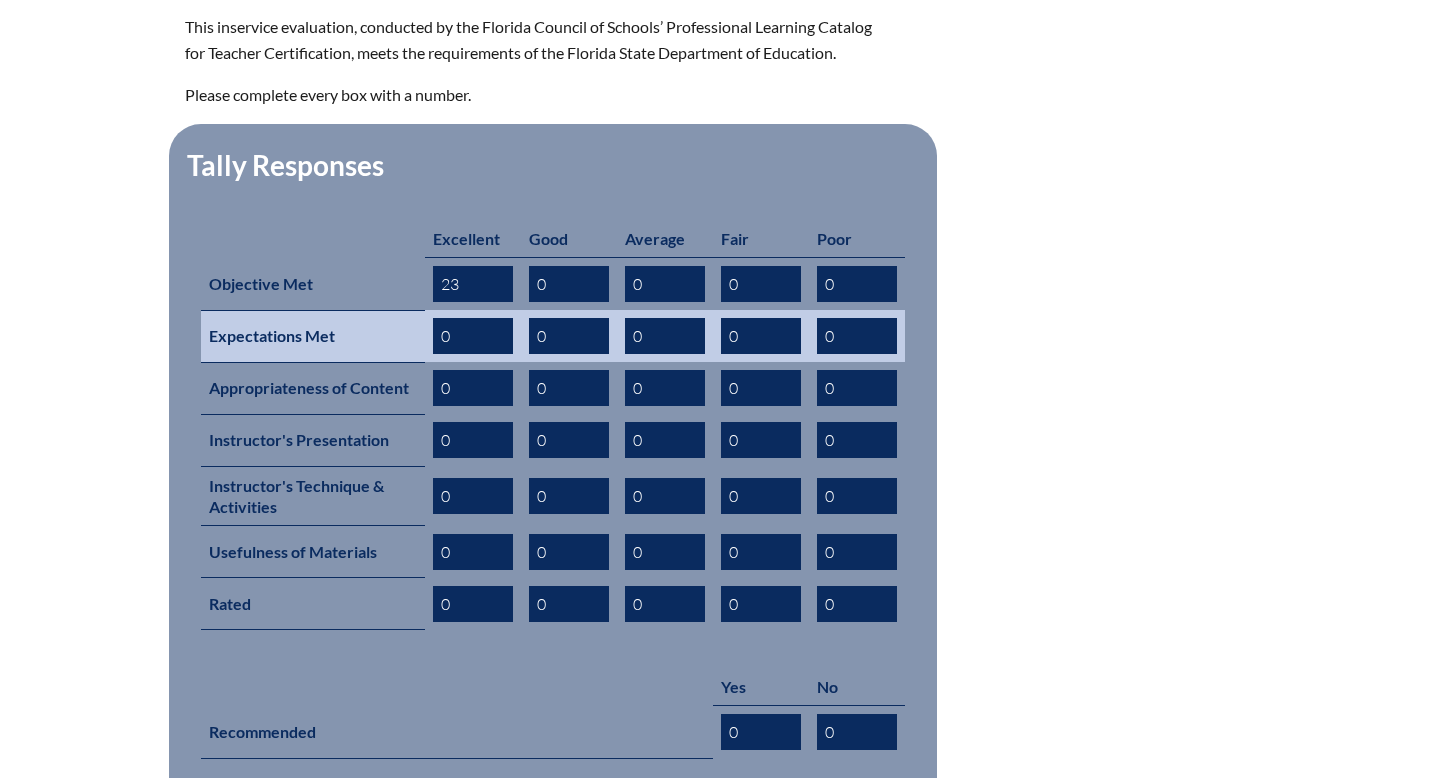 type on "23" 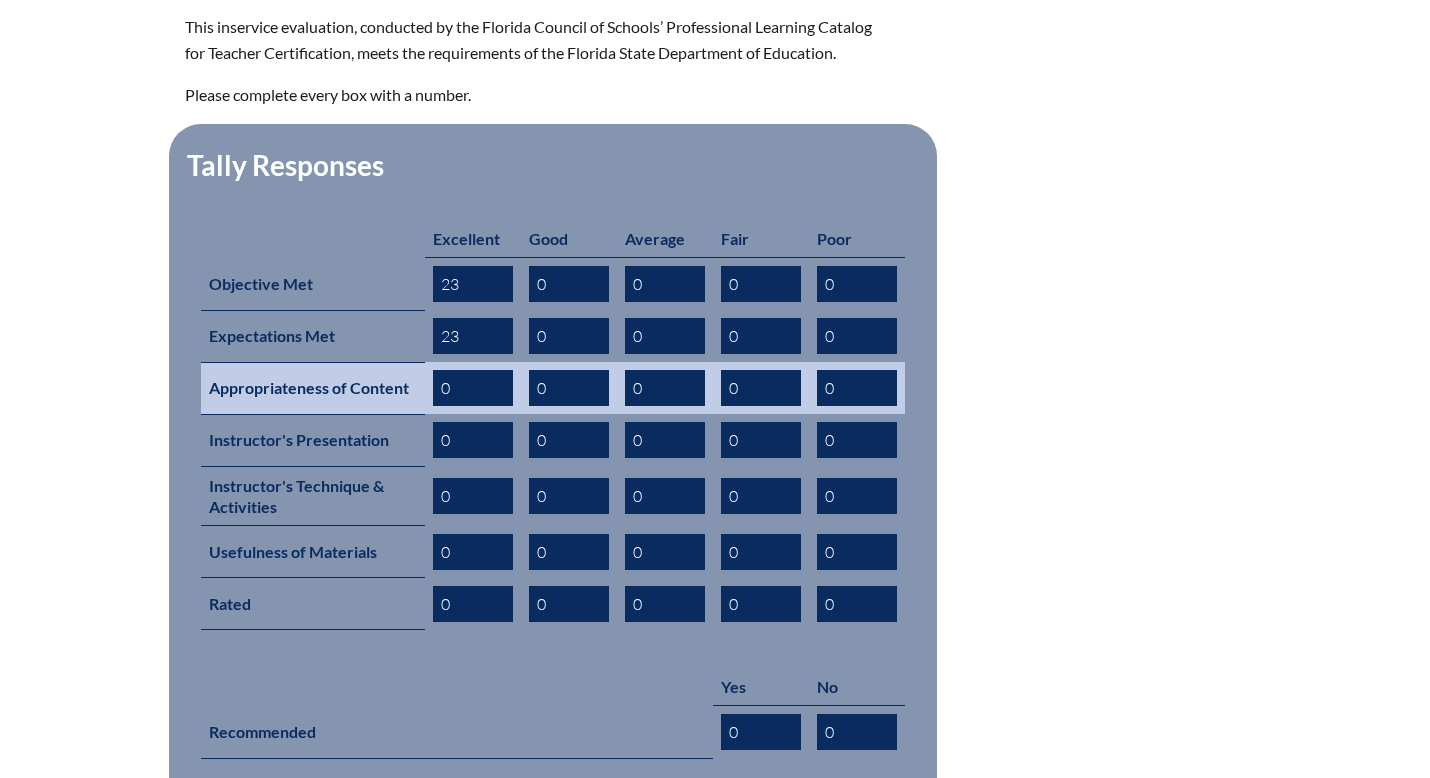 type on "23" 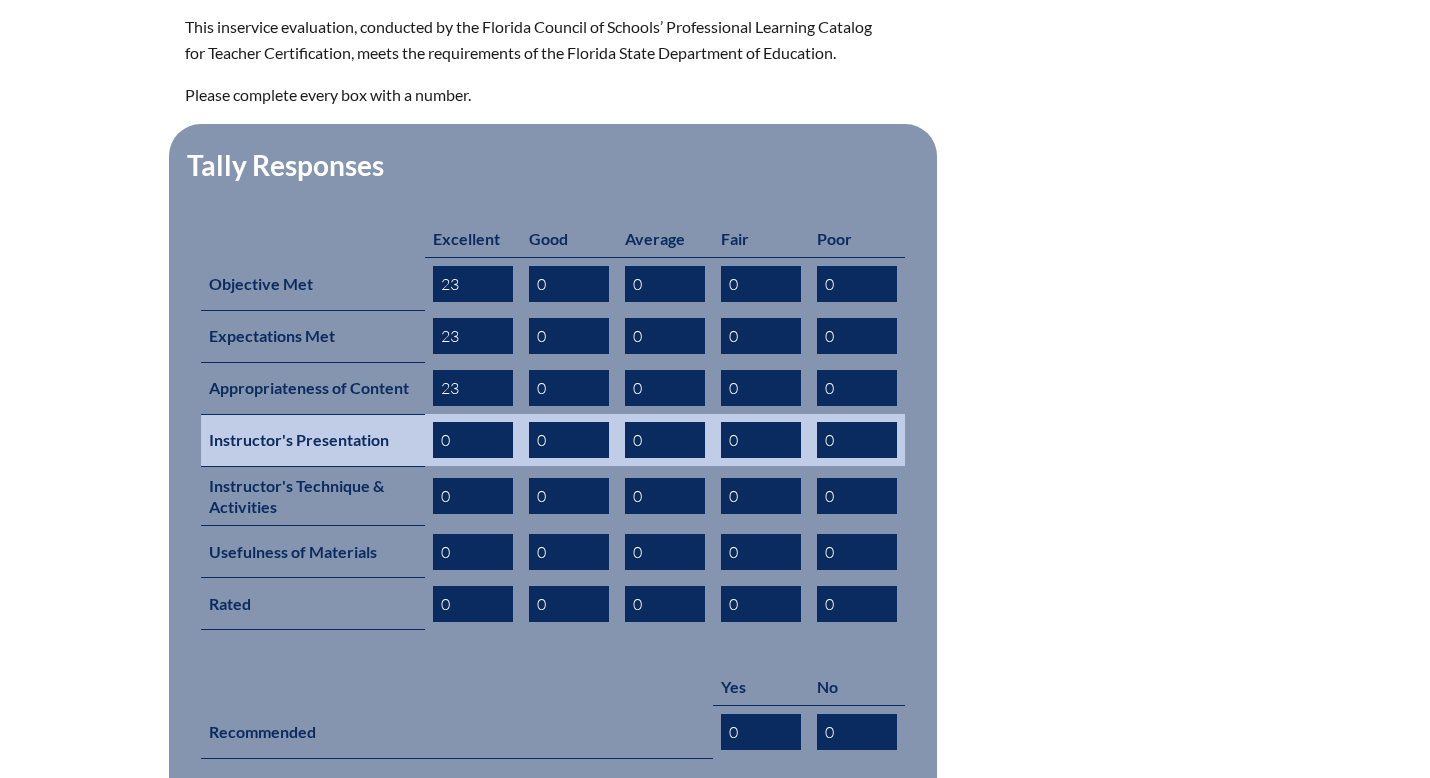 type on "23" 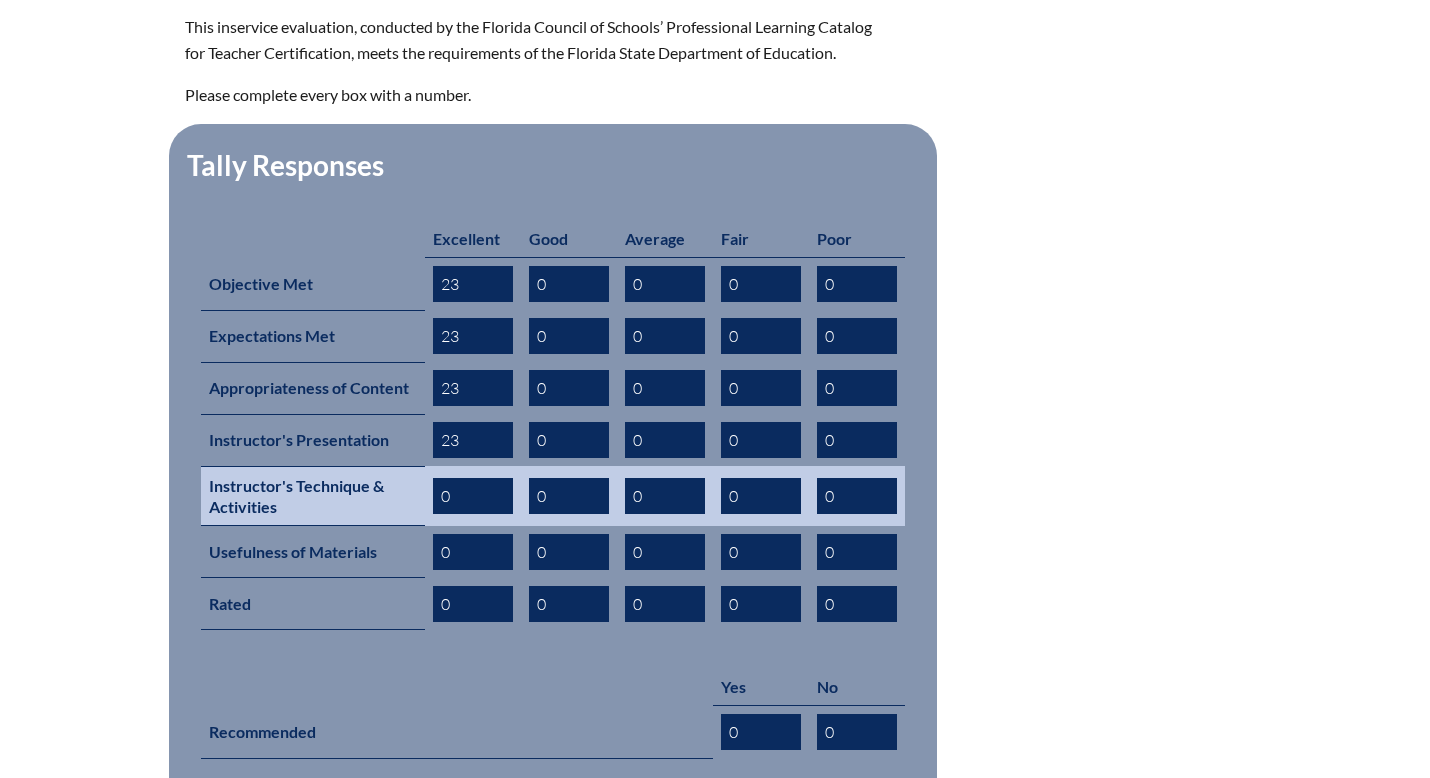 type on "23" 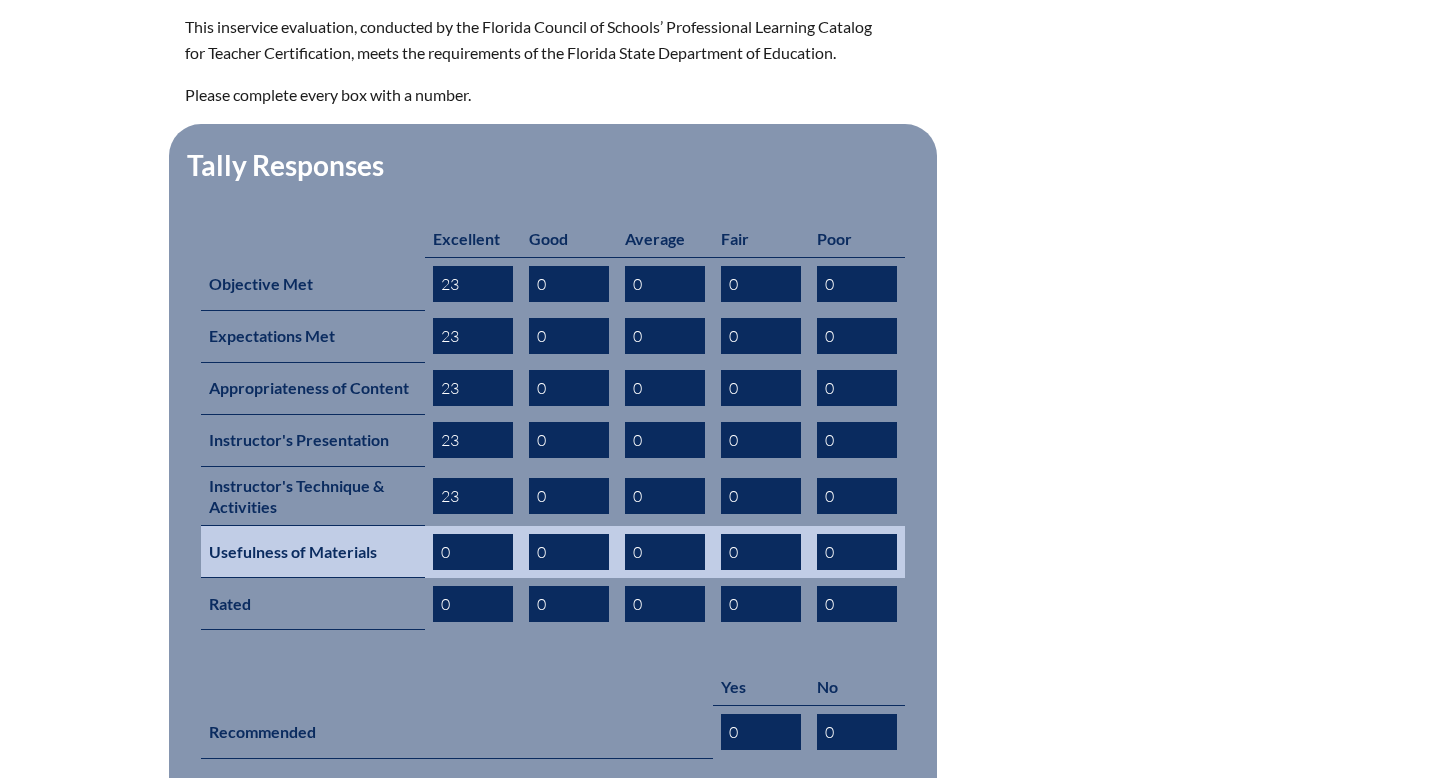 type on "23" 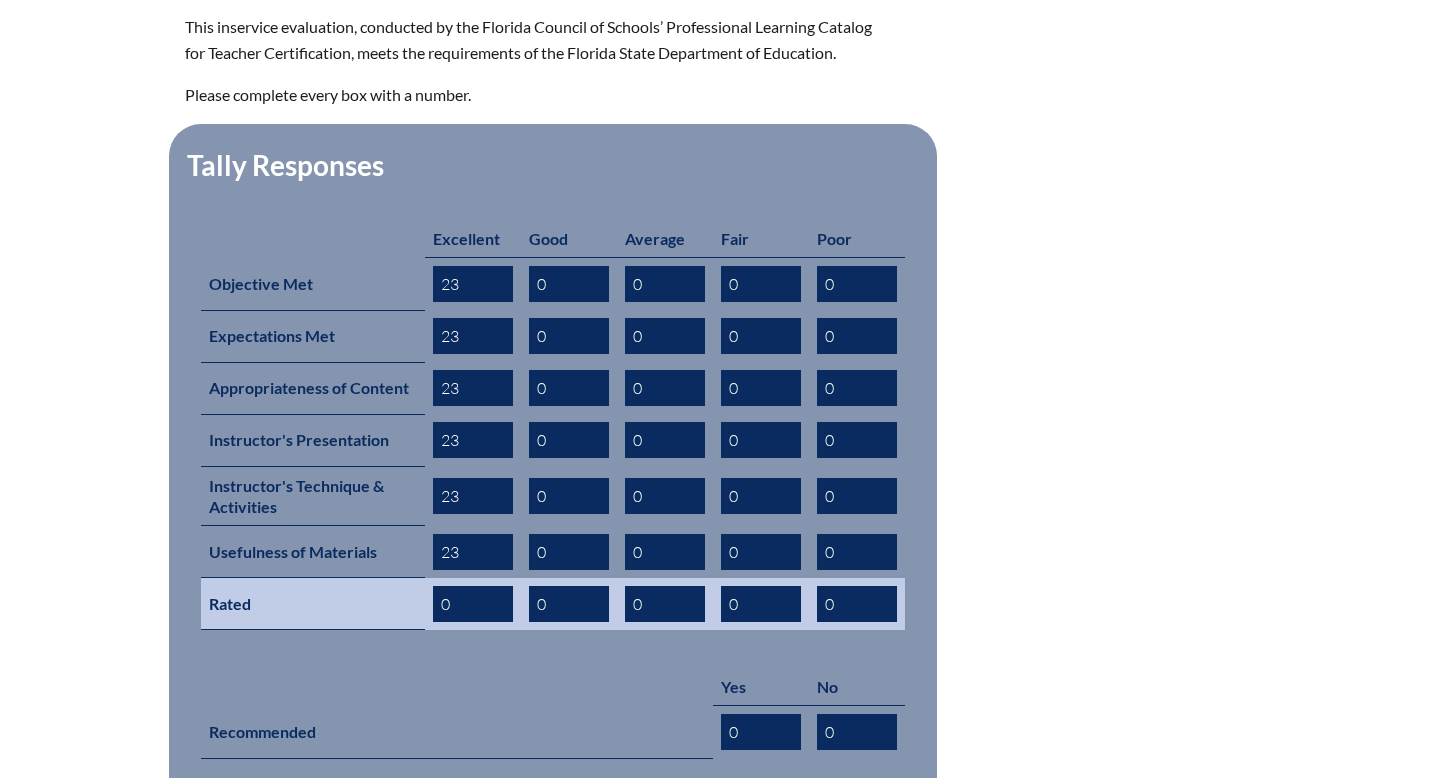 type on "23" 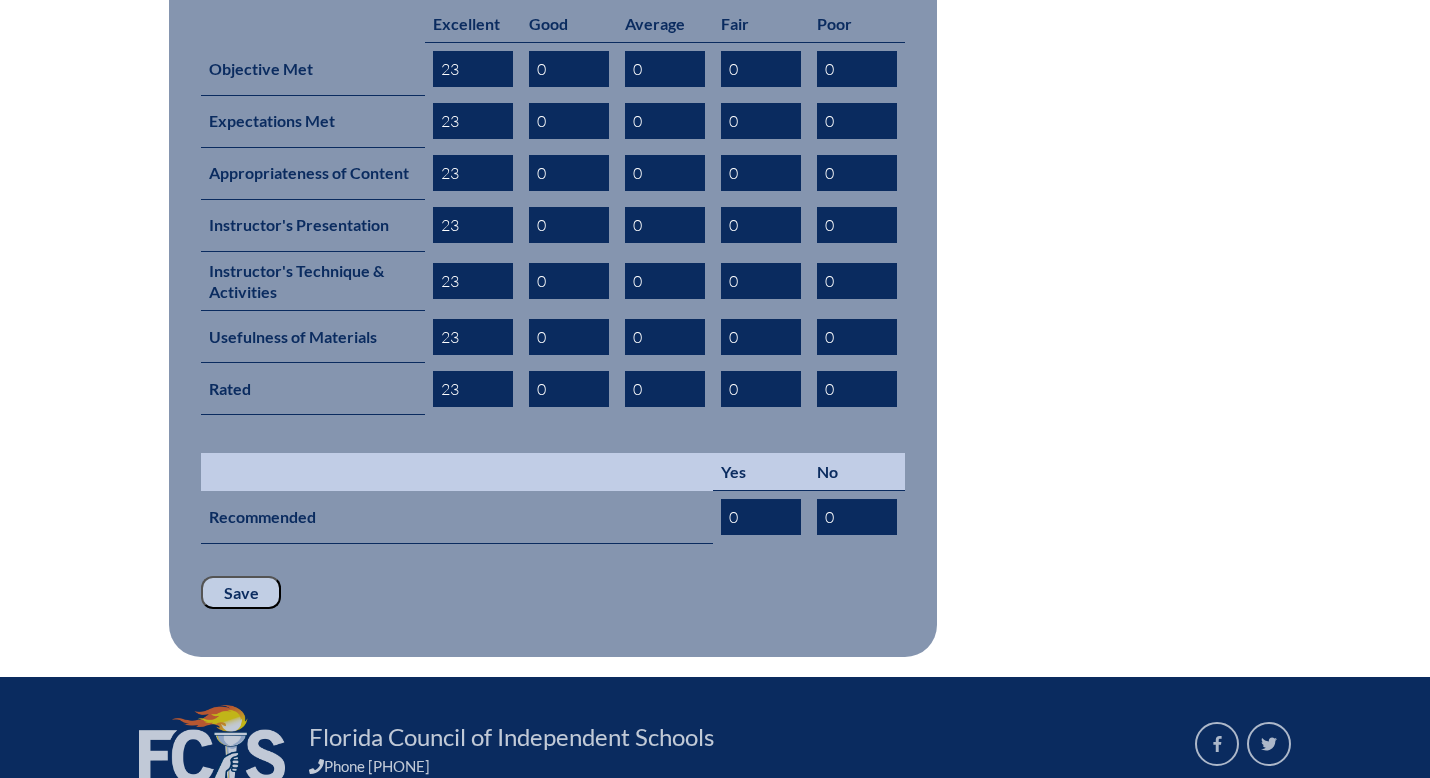 scroll, scrollTop: 924, scrollLeft: 0, axis: vertical 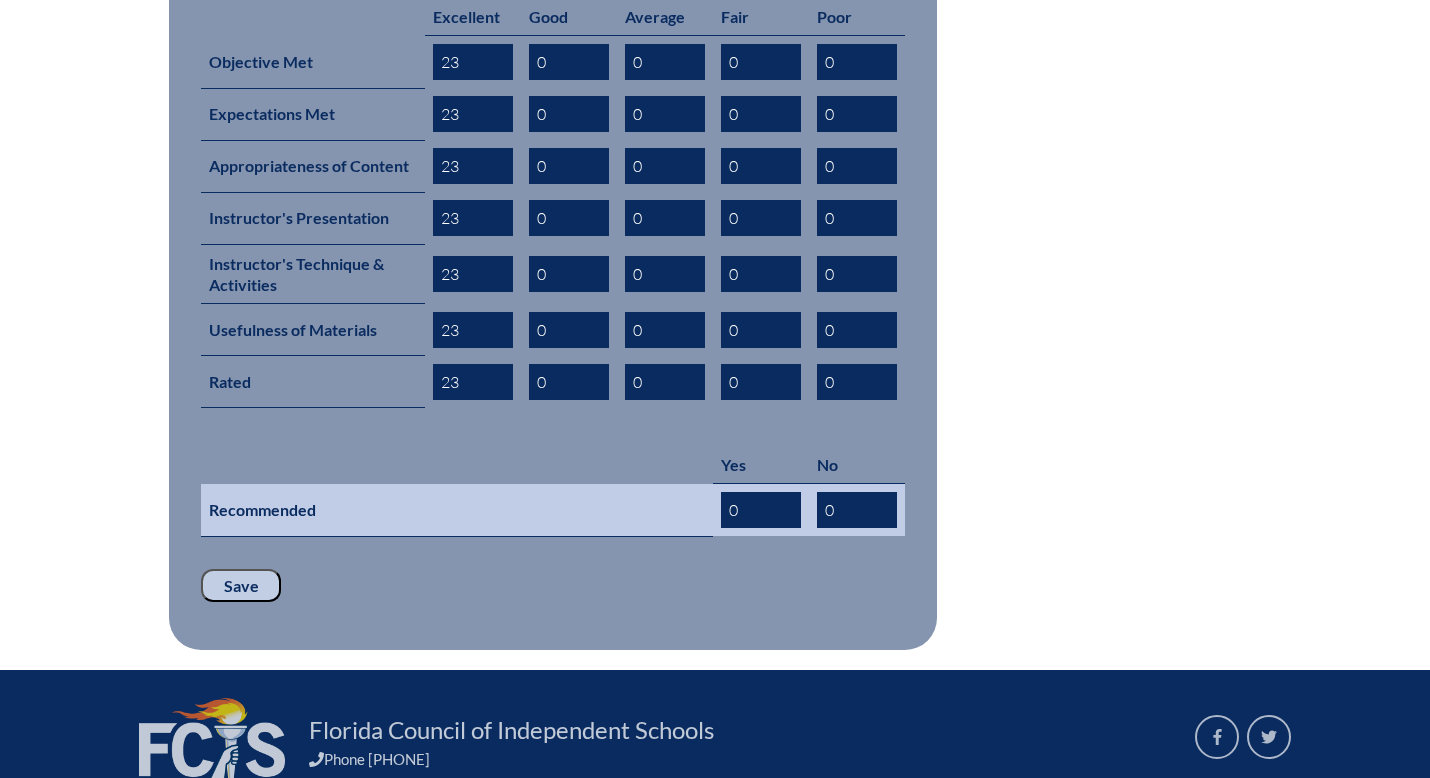 type on "23" 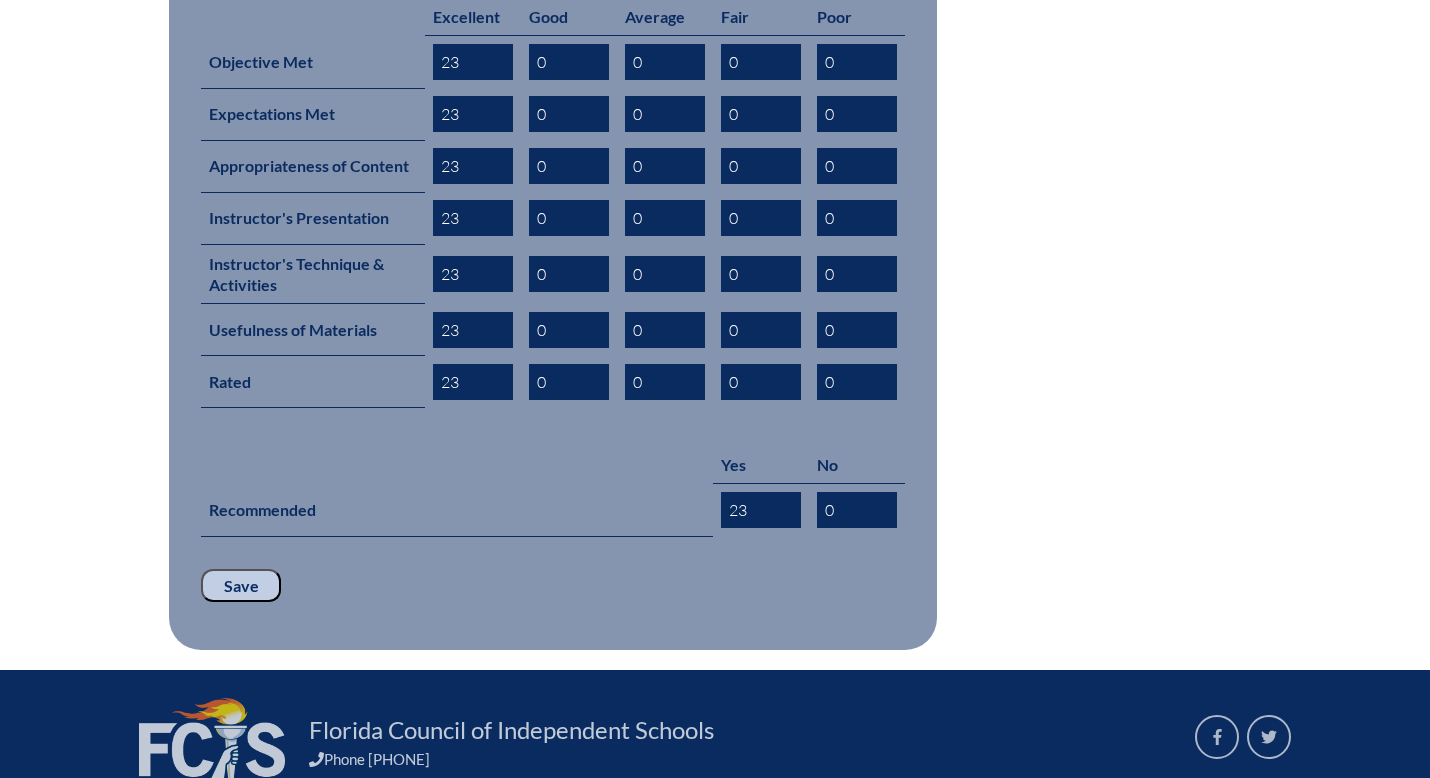 type on "23" 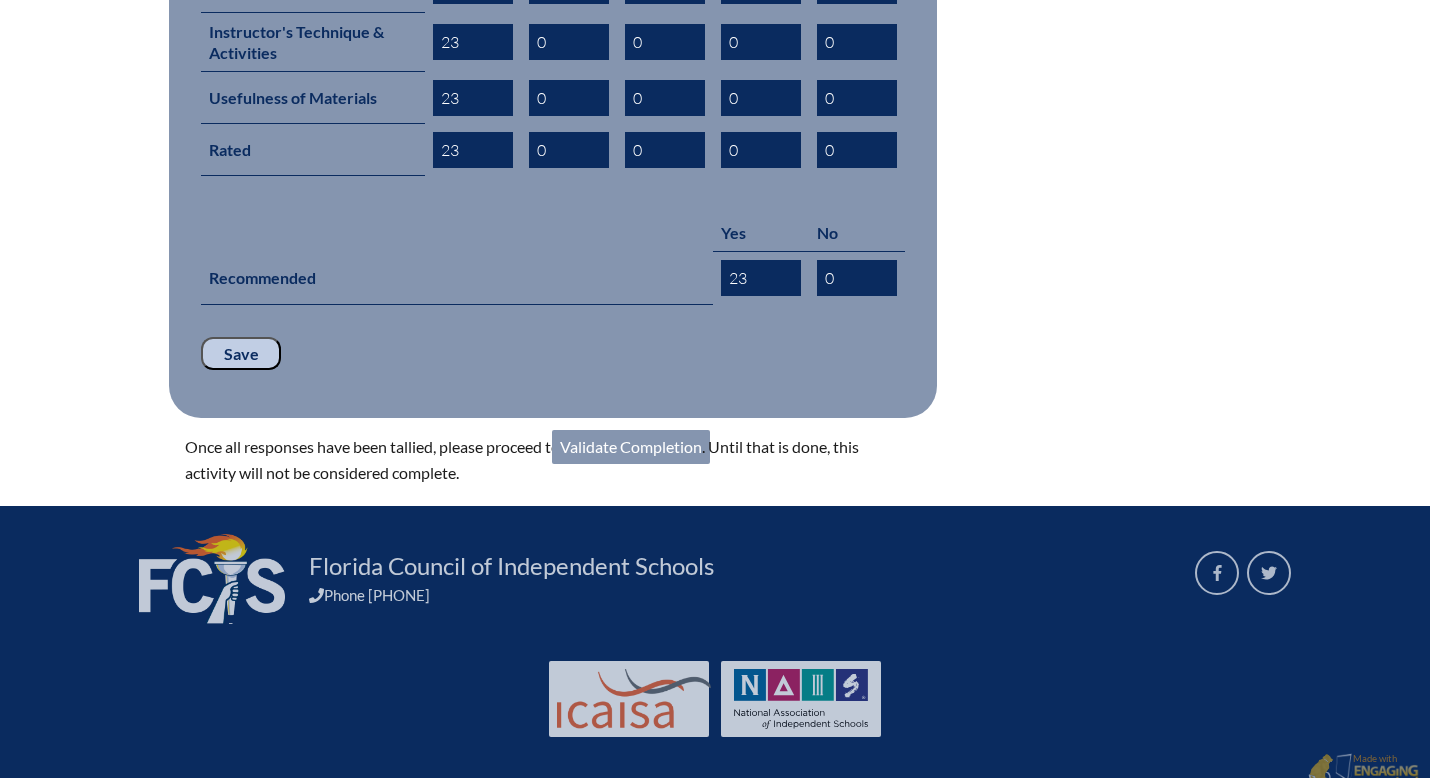 scroll, scrollTop: 1170, scrollLeft: 0, axis: vertical 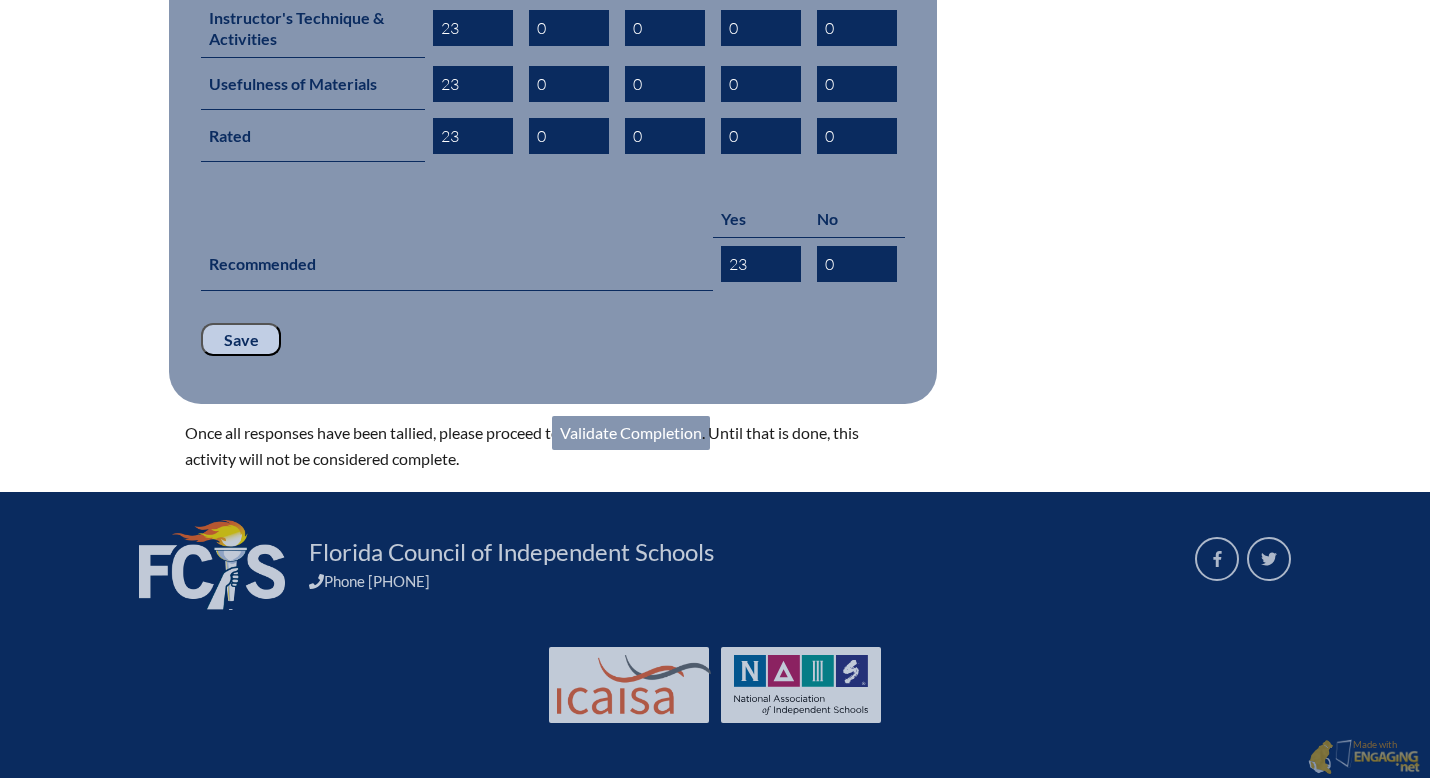 click on "Validate Completion" at bounding box center (631, 433) 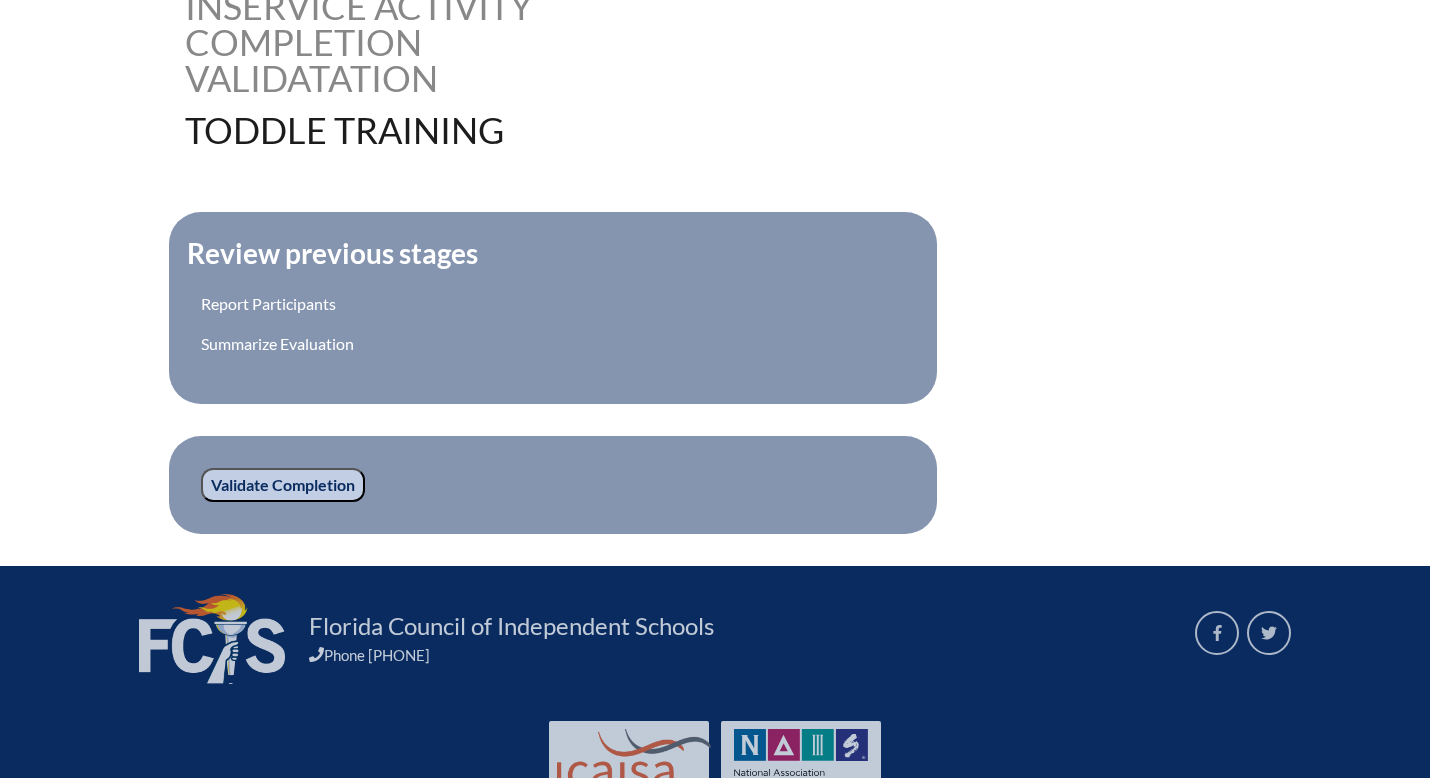 scroll, scrollTop: 536, scrollLeft: 0, axis: vertical 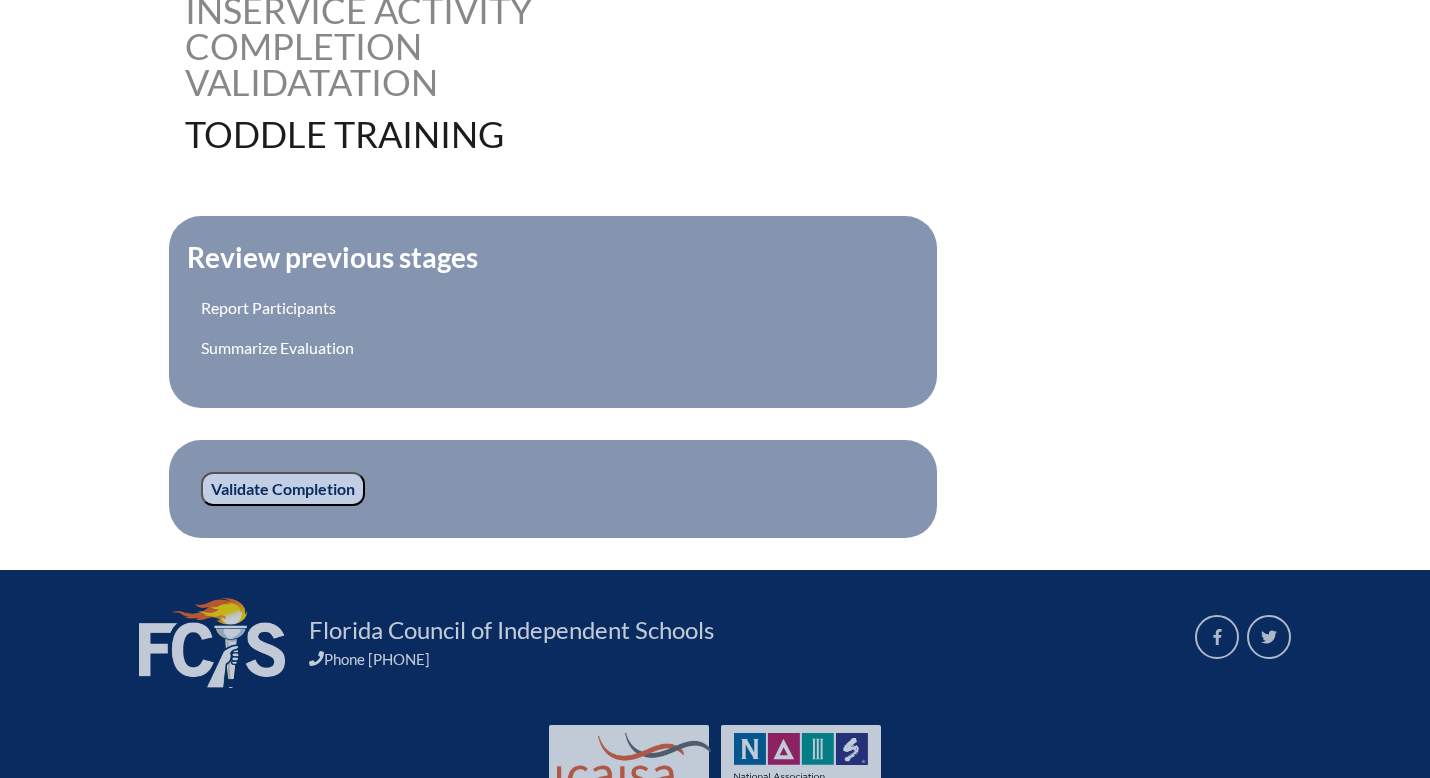 click on "Validate Completion" at bounding box center [283, 489] 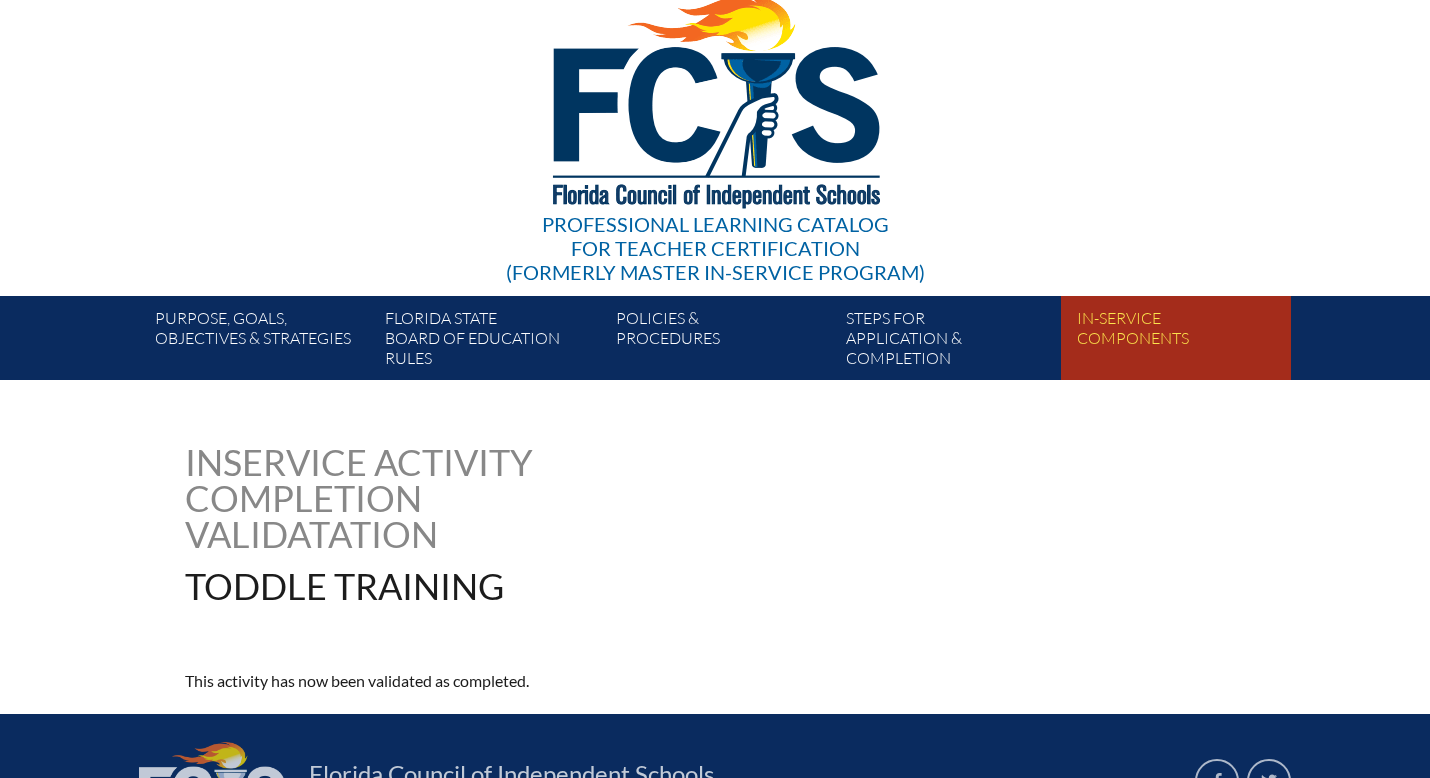 scroll, scrollTop: 0, scrollLeft: 0, axis: both 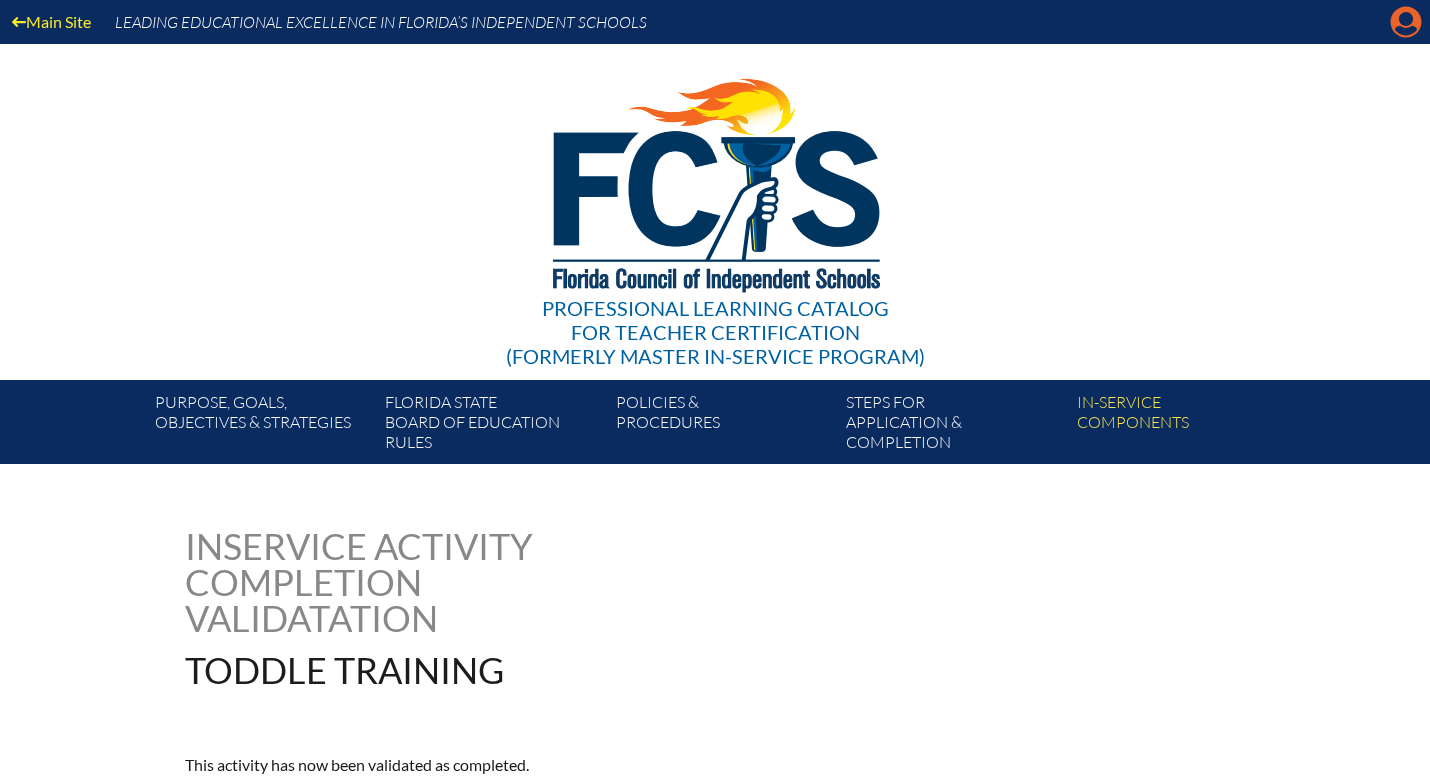 click on "Manage account" 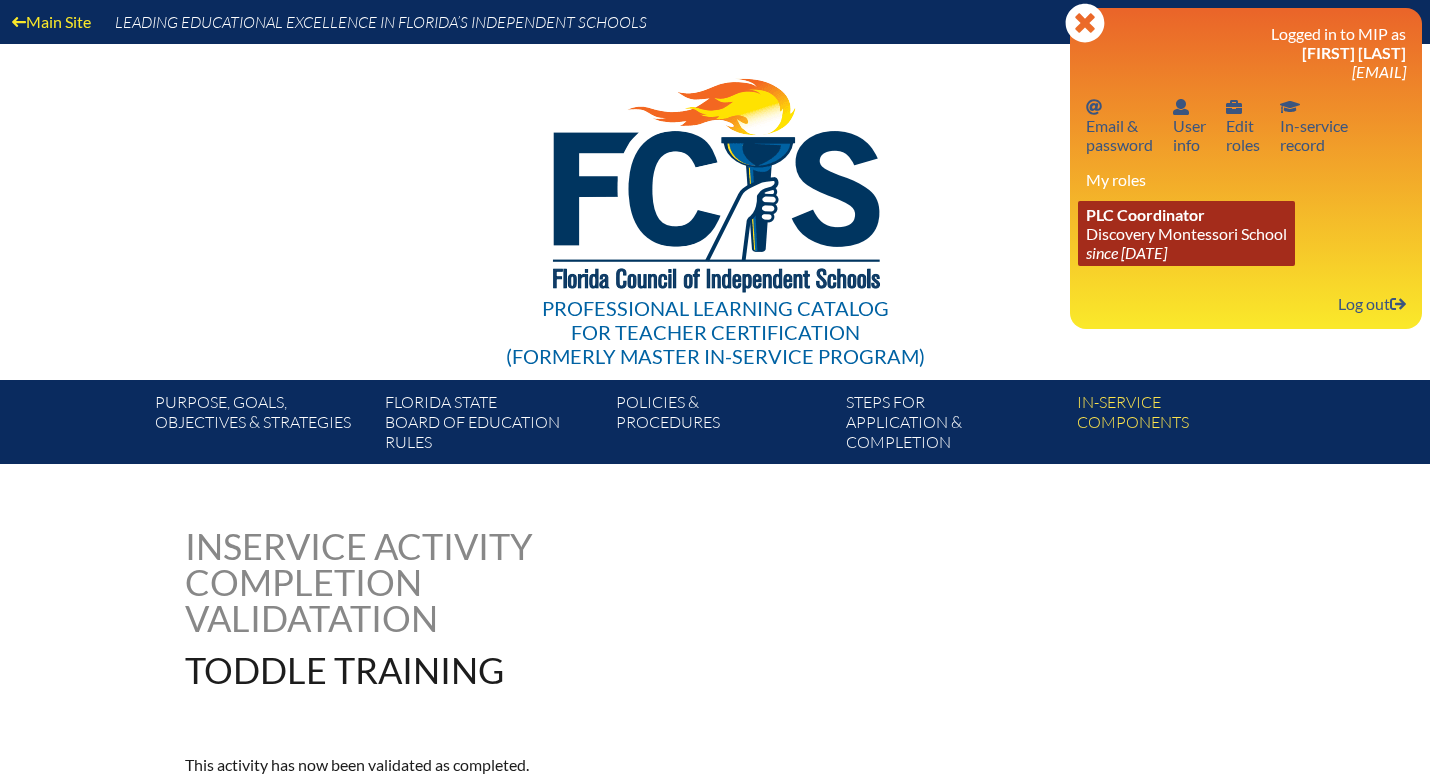 click on "since [DATE]" at bounding box center [1126, 252] 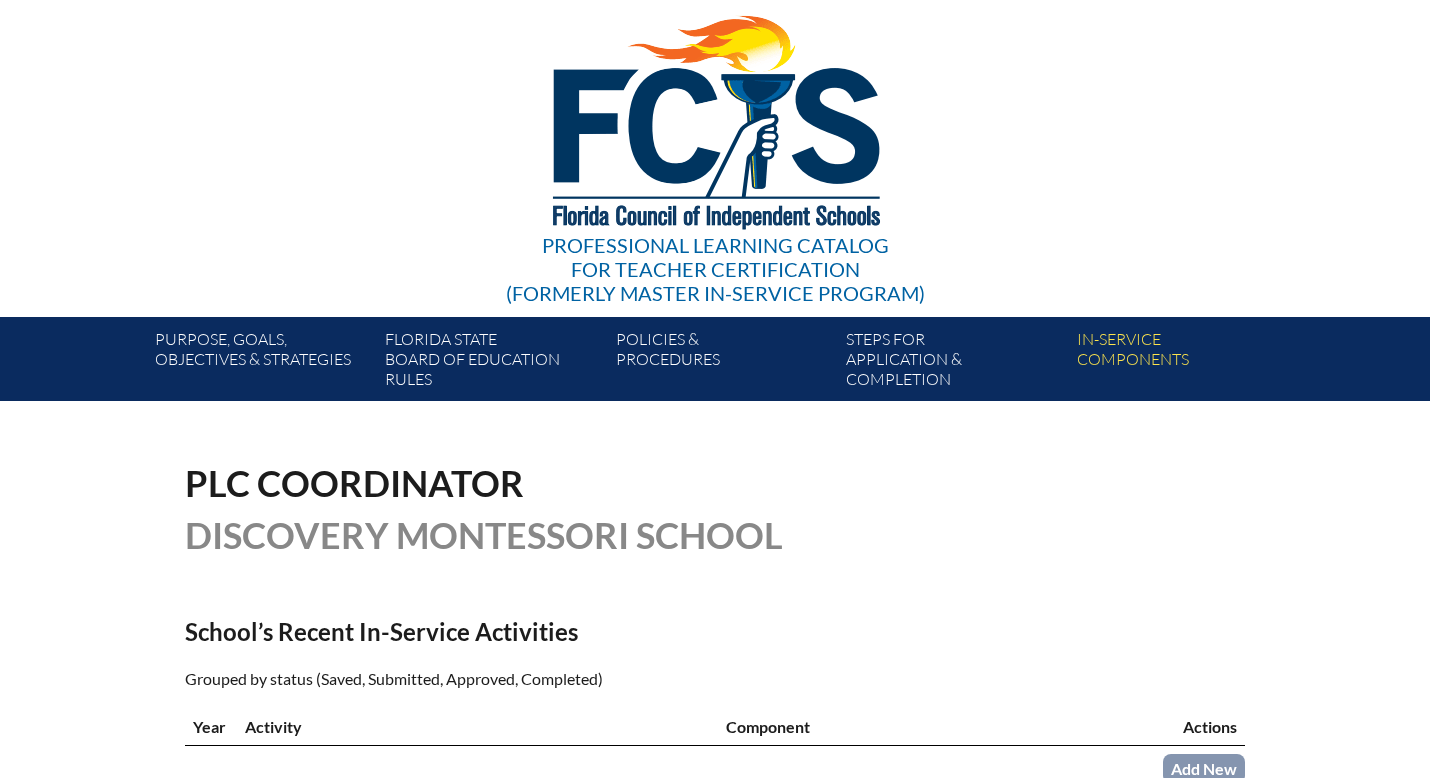 scroll, scrollTop: 0, scrollLeft: 0, axis: both 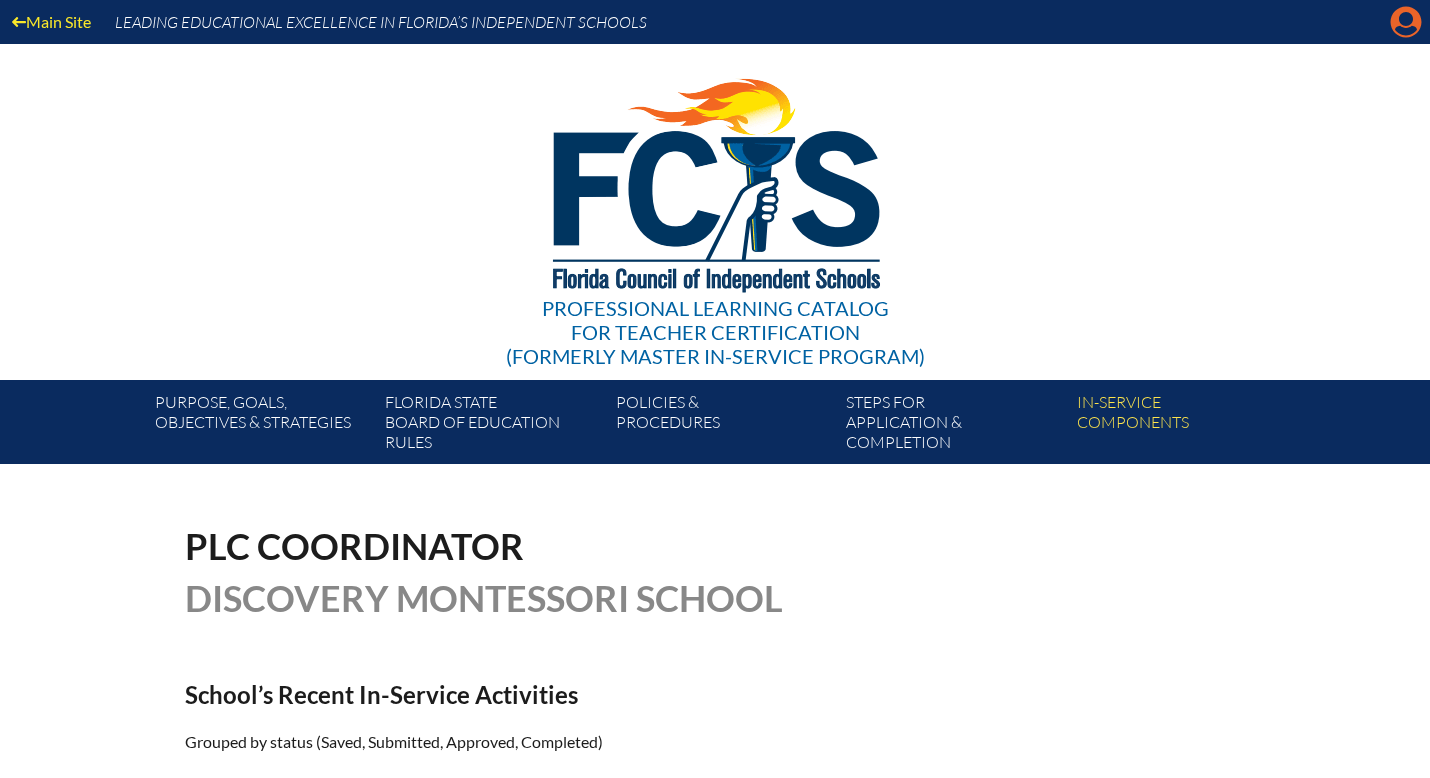 click on "Manage account" 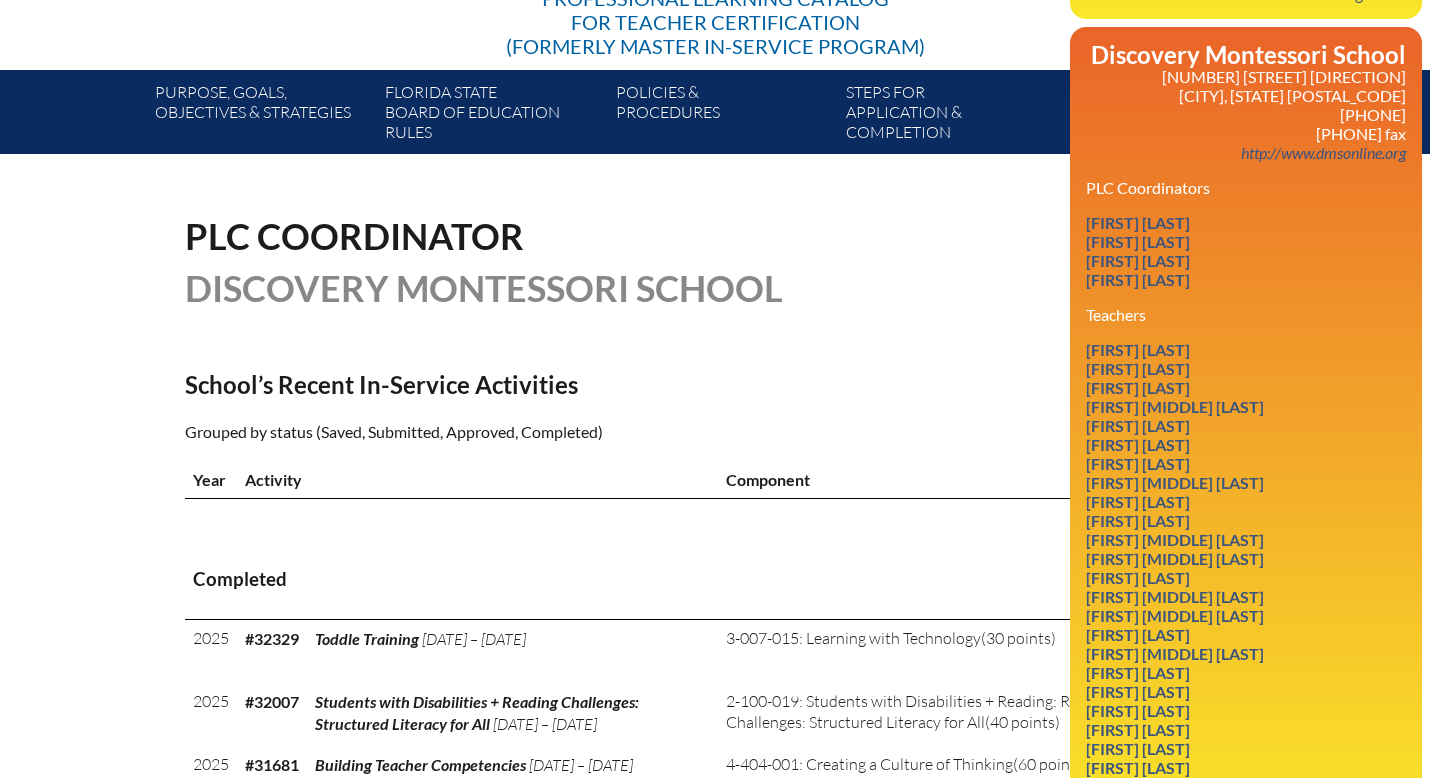 scroll, scrollTop: 307, scrollLeft: 0, axis: vertical 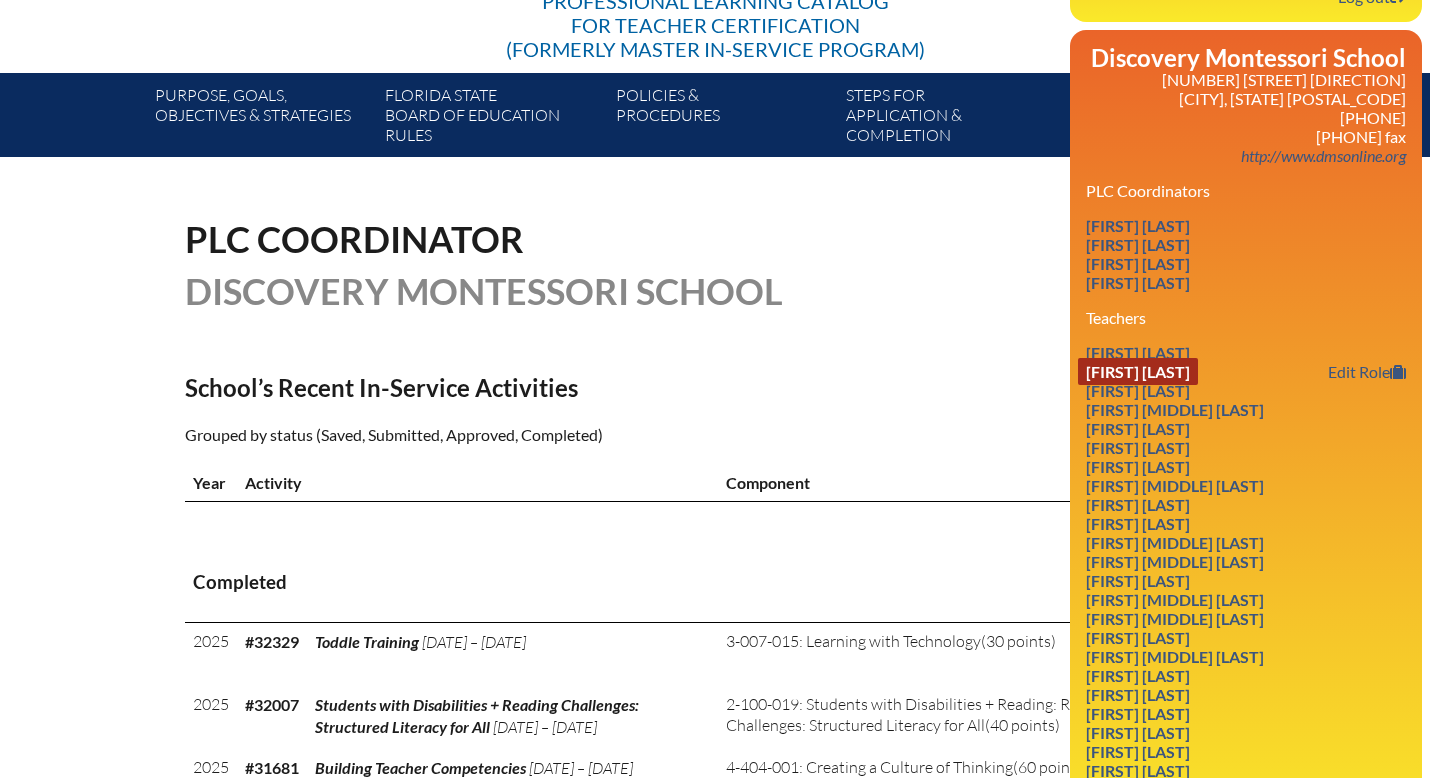 click on "Ingrid   Bowler" at bounding box center [1138, 371] 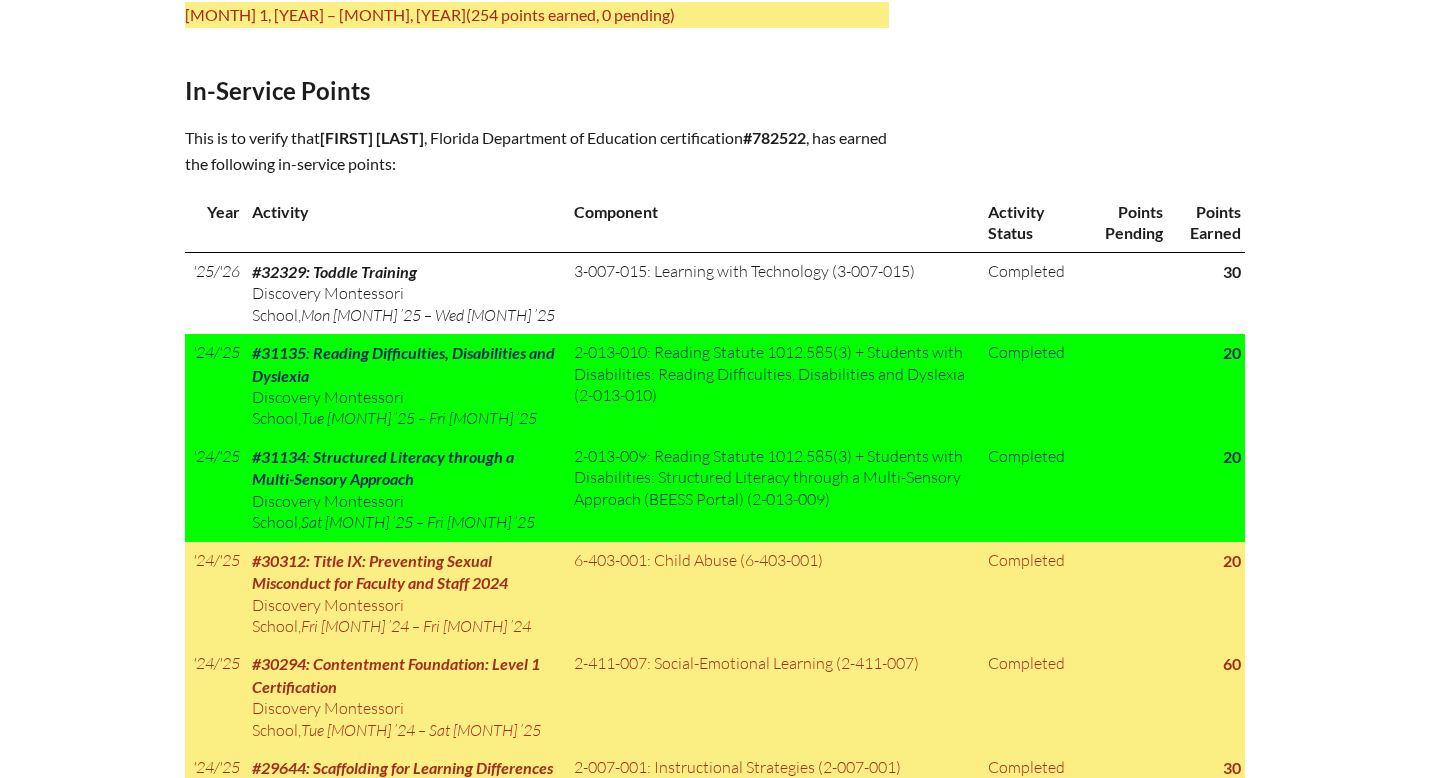 scroll, scrollTop: 725, scrollLeft: 0, axis: vertical 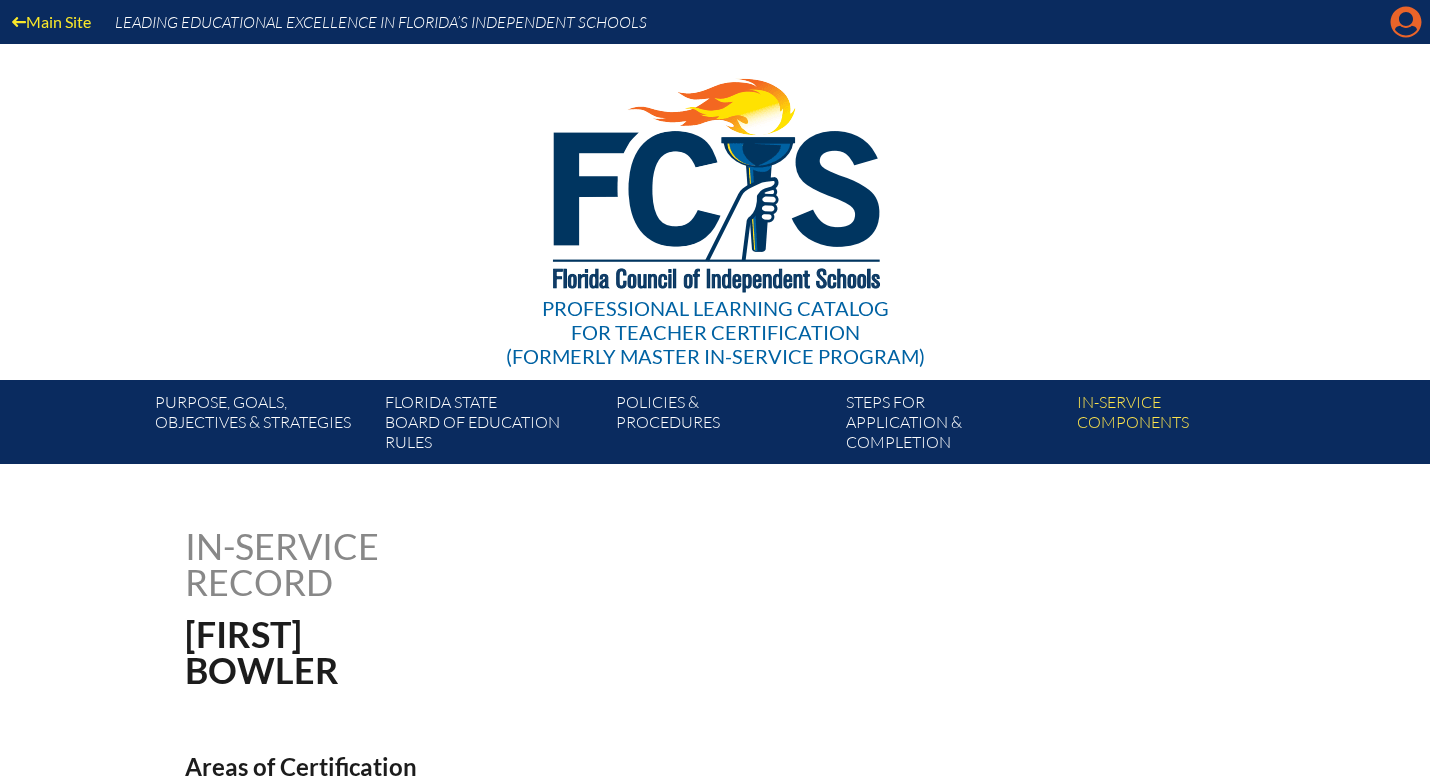 click on "Manage account" 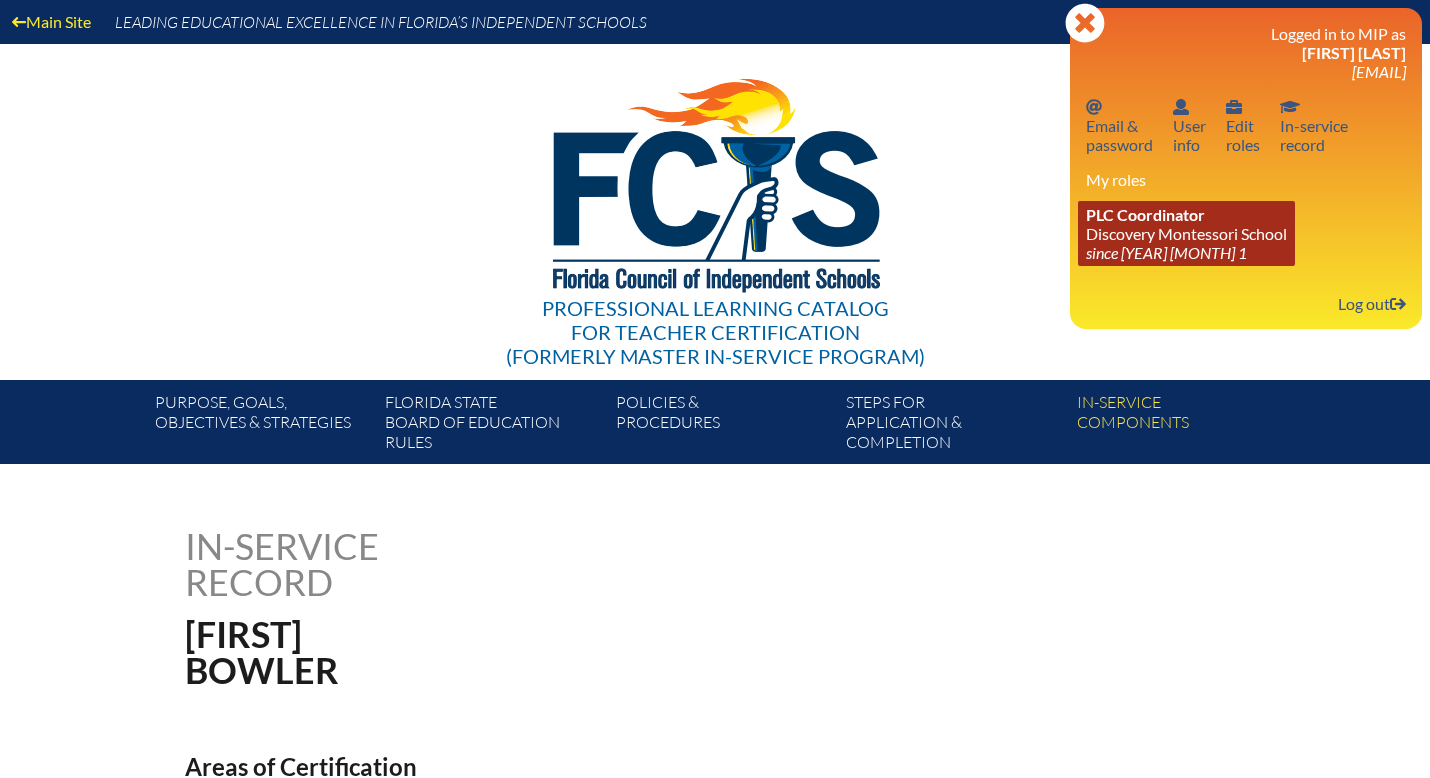 click on "PLC Coordinator
Discovery Montessori School
since 2022 Jul 1" at bounding box center [1186, 233] 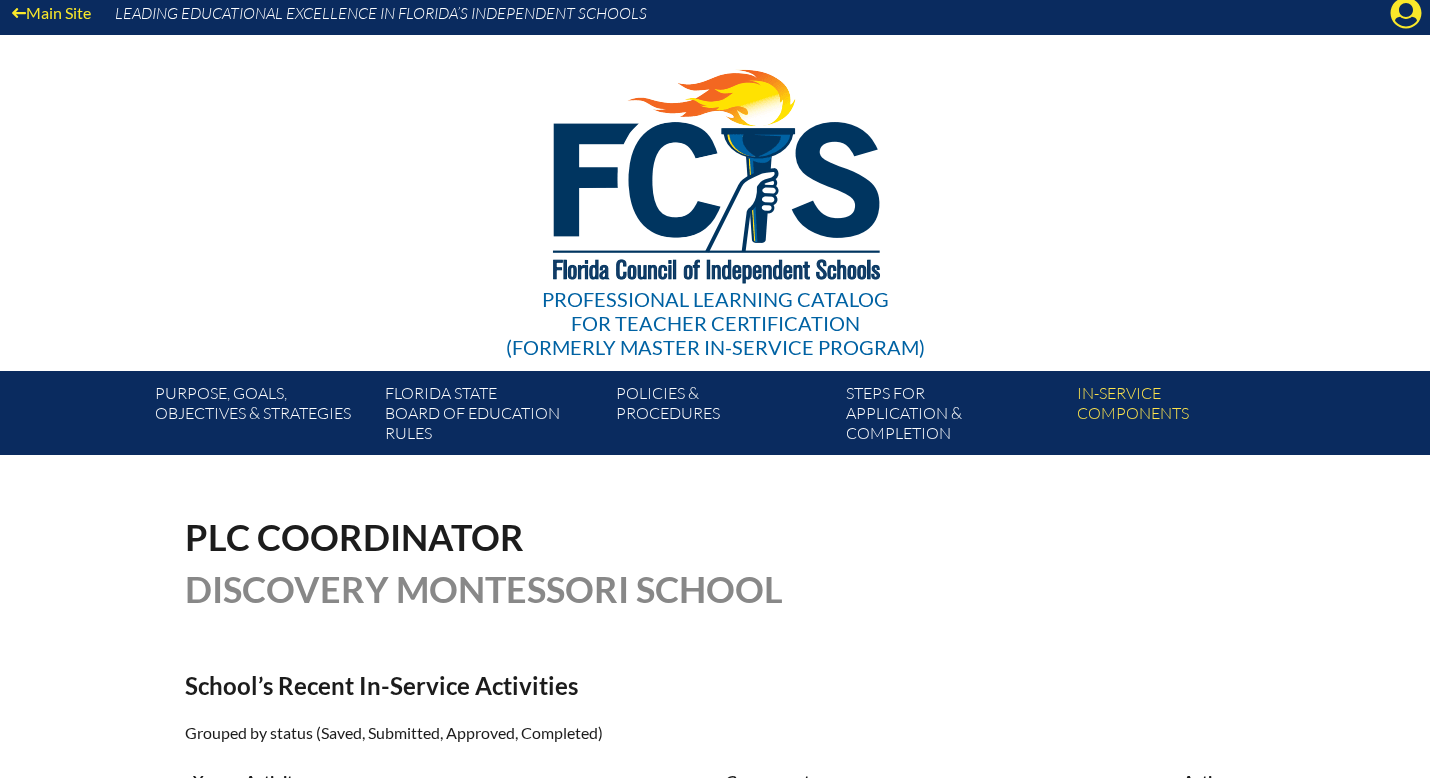 scroll, scrollTop: 0, scrollLeft: 0, axis: both 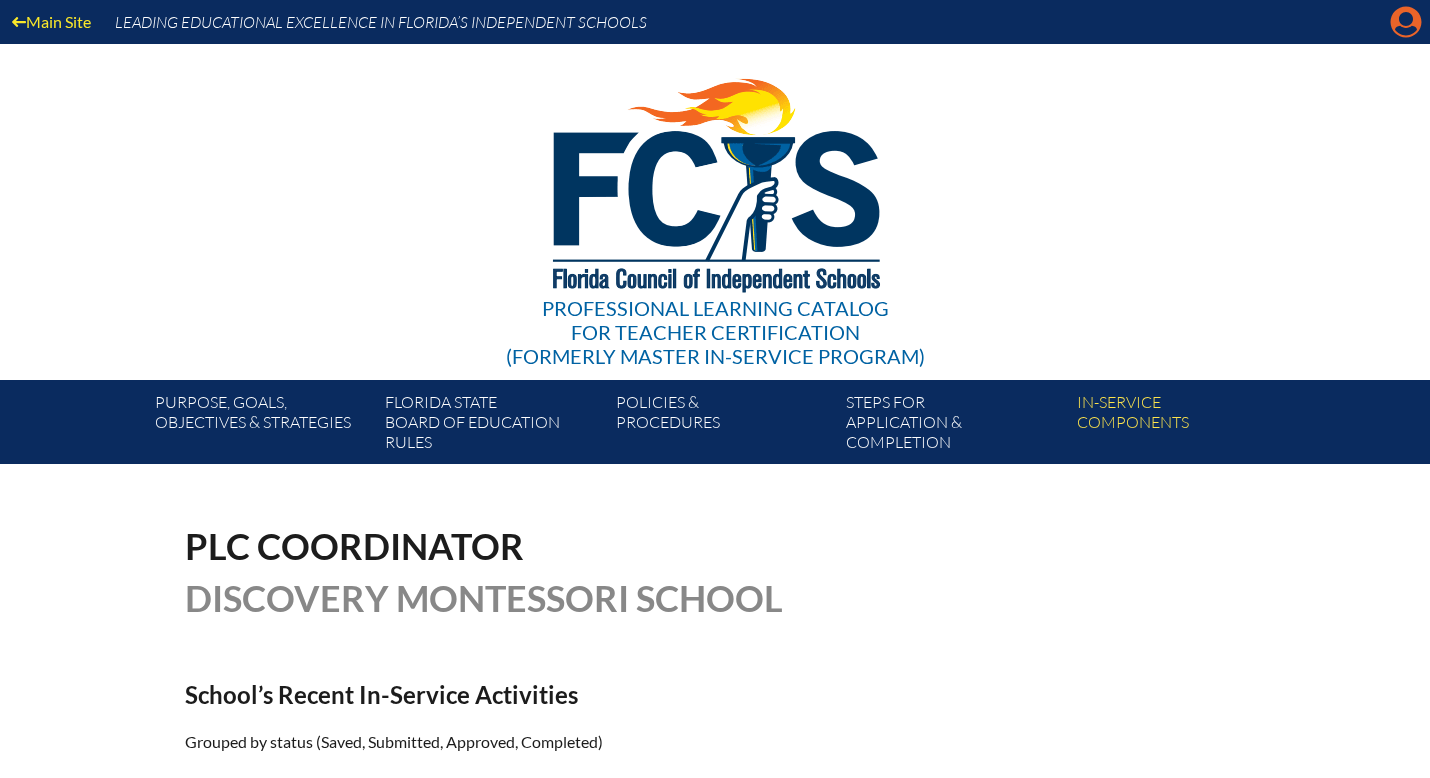 click on "Manage account" 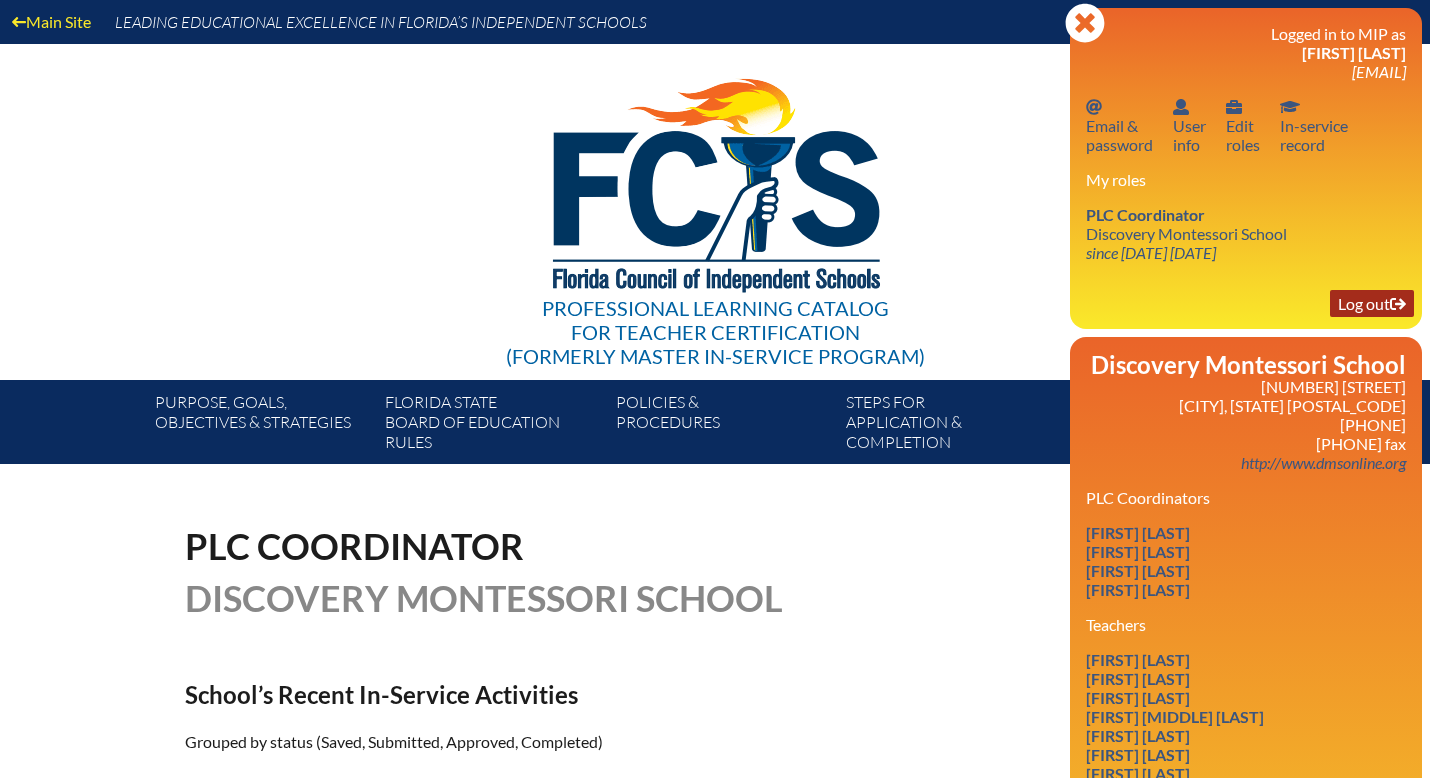 click on "Log out
Log out" at bounding box center (1372, 303) 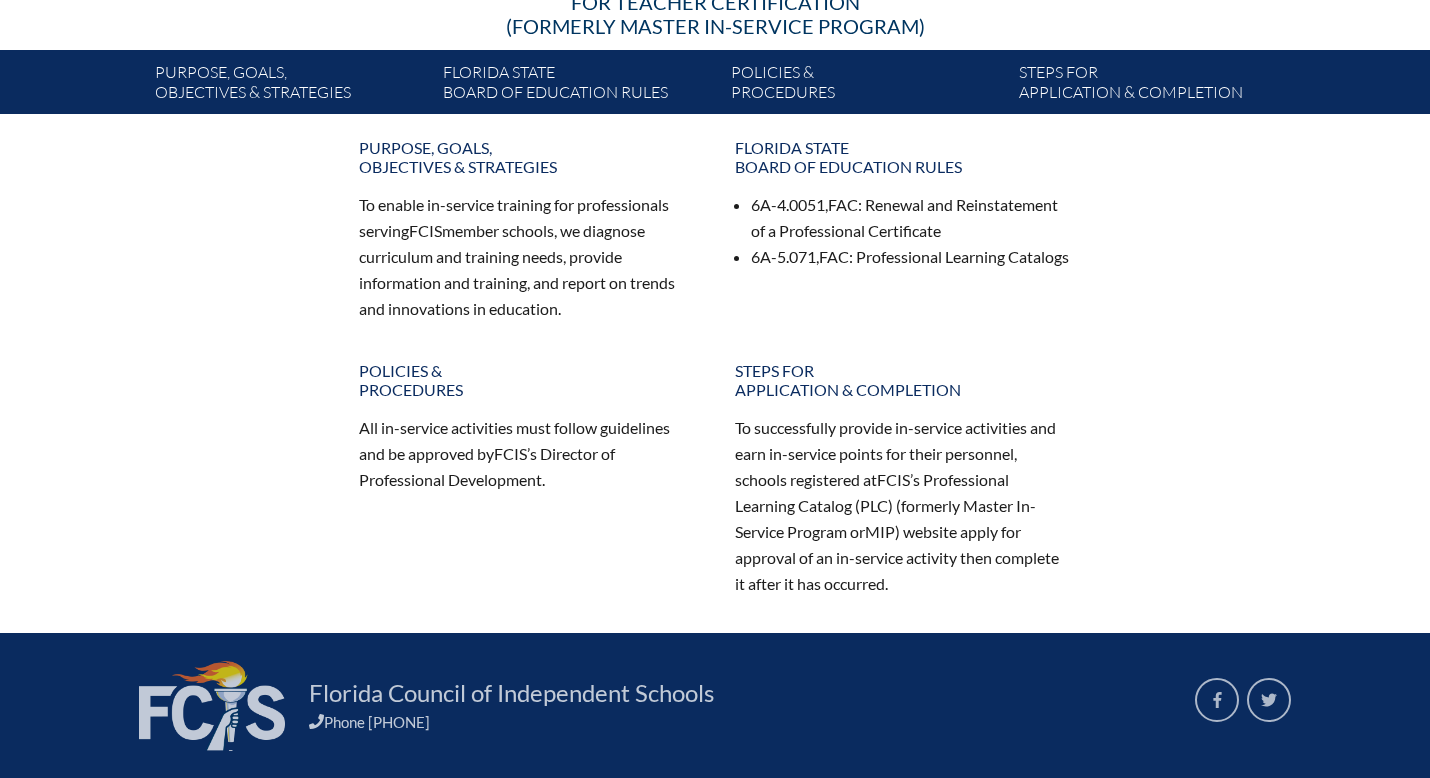 scroll, scrollTop: 330, scrollLeft: 0, axis: vertical 